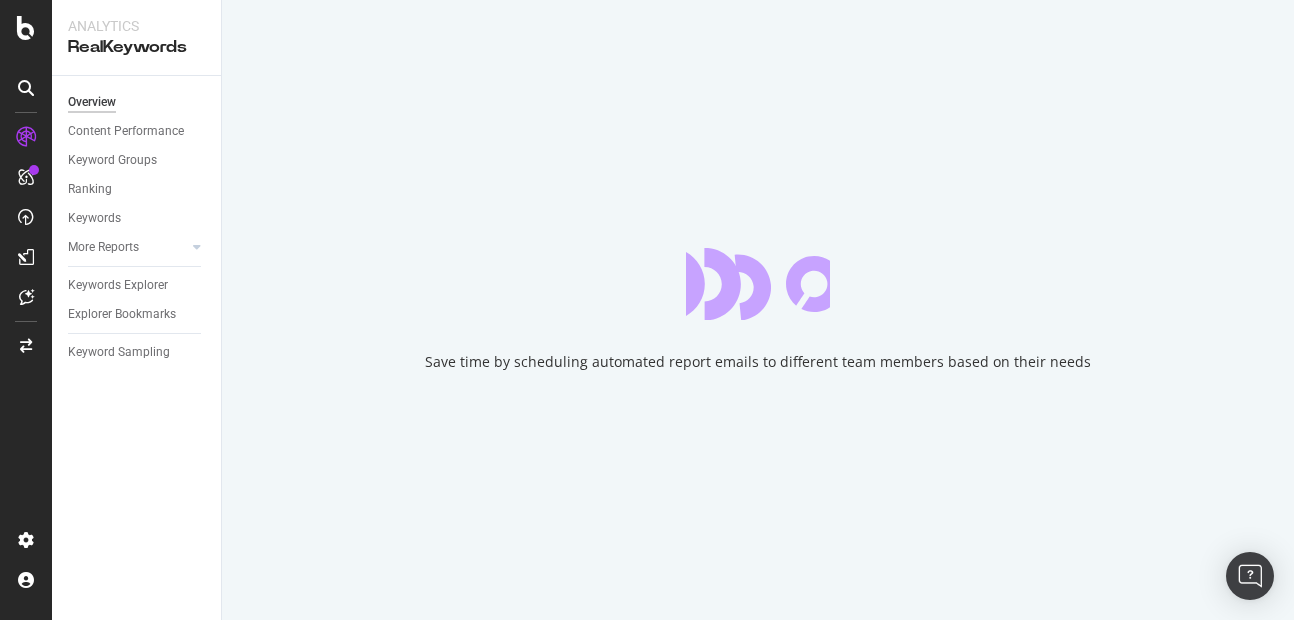 scroll, scrollTop: 0, scrollLeft: 0, axis: both 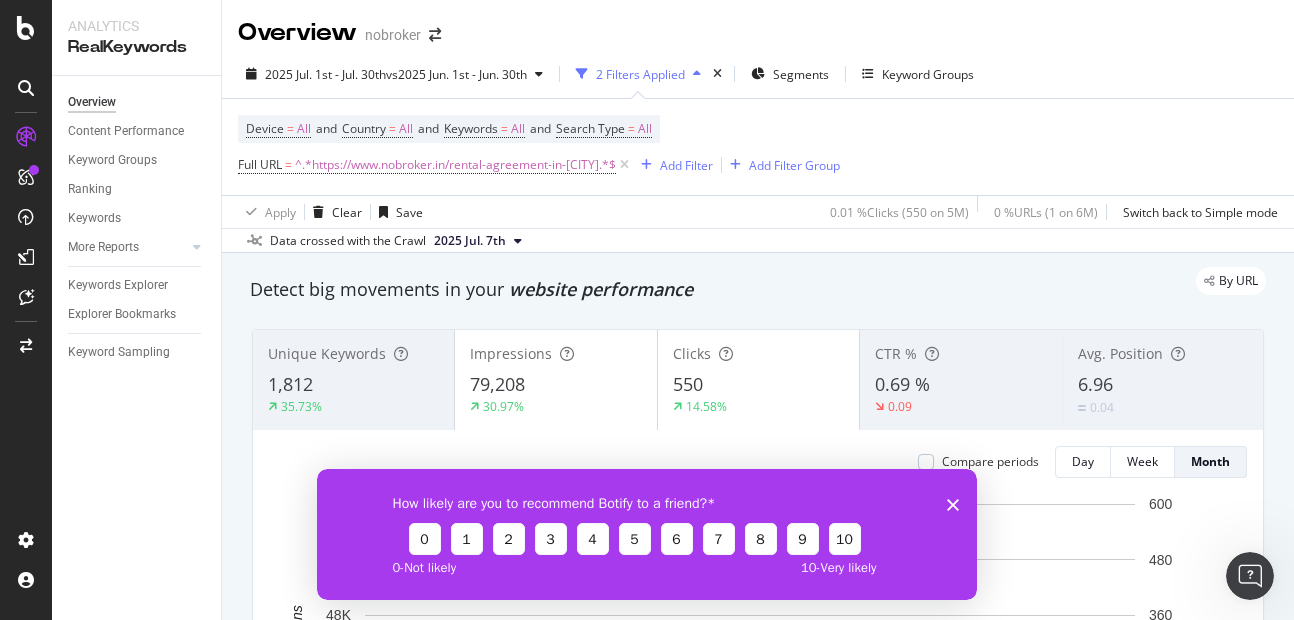 click 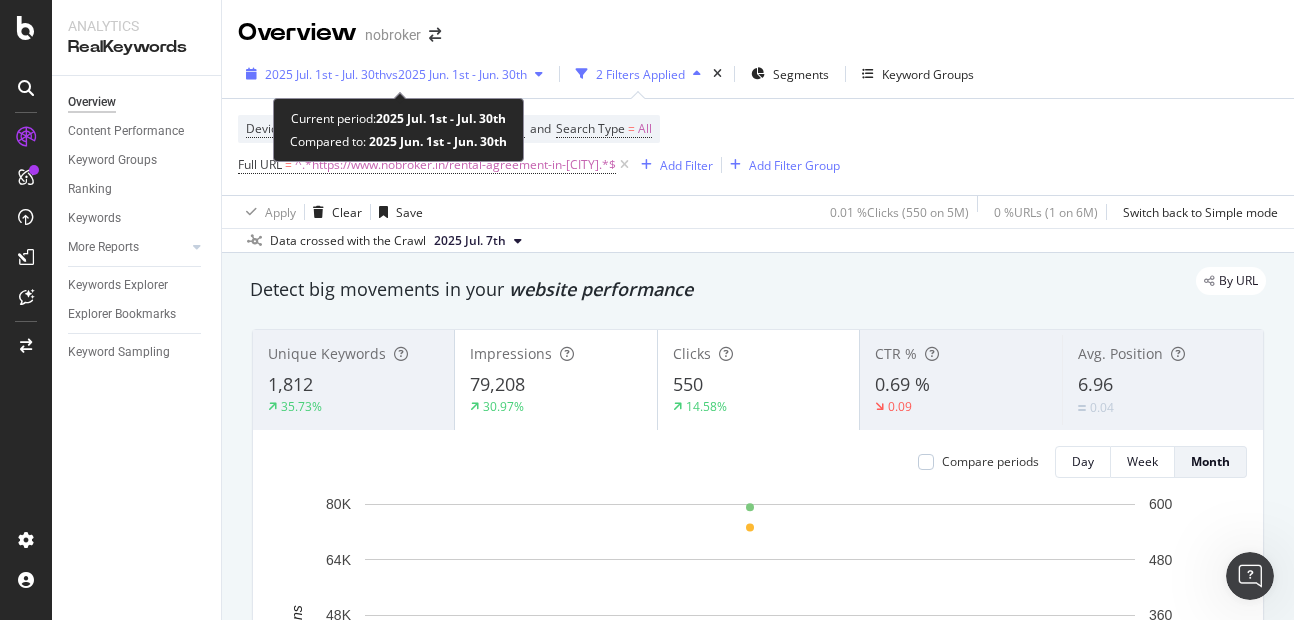 click on "[YEAR] [MONTH] [DAY]st - [MONTH] [DAY]th  vs  [YEAR] [MONTH] [DAY]st - [MONTH] [DAY]th" at bounding box center (394, 74) 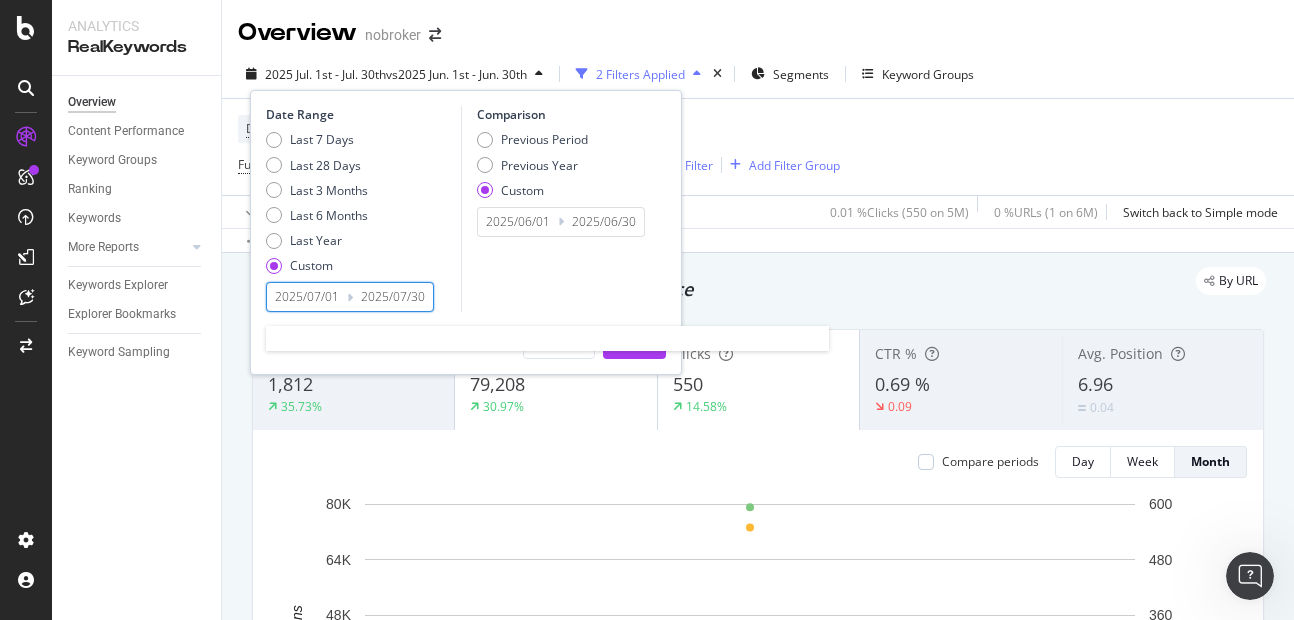 click on "2025/07/01" at bounding box center [307, 297] 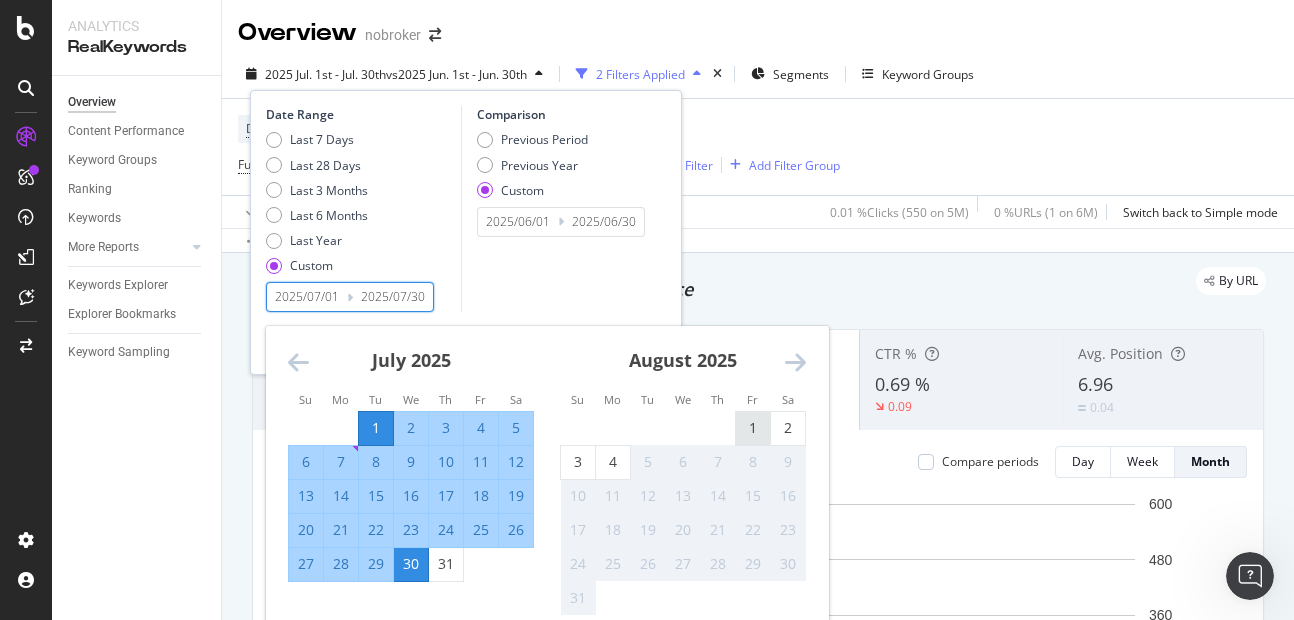 click on "1" at bounding box center (753, 428) 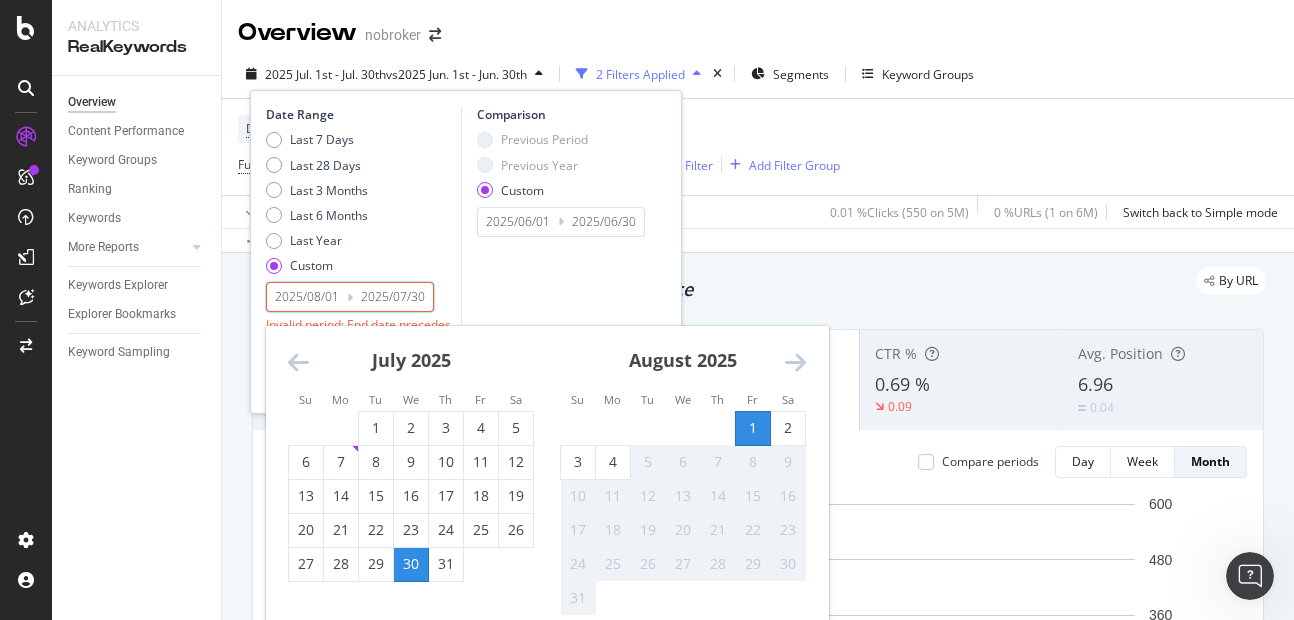 type on "2025/08/01" 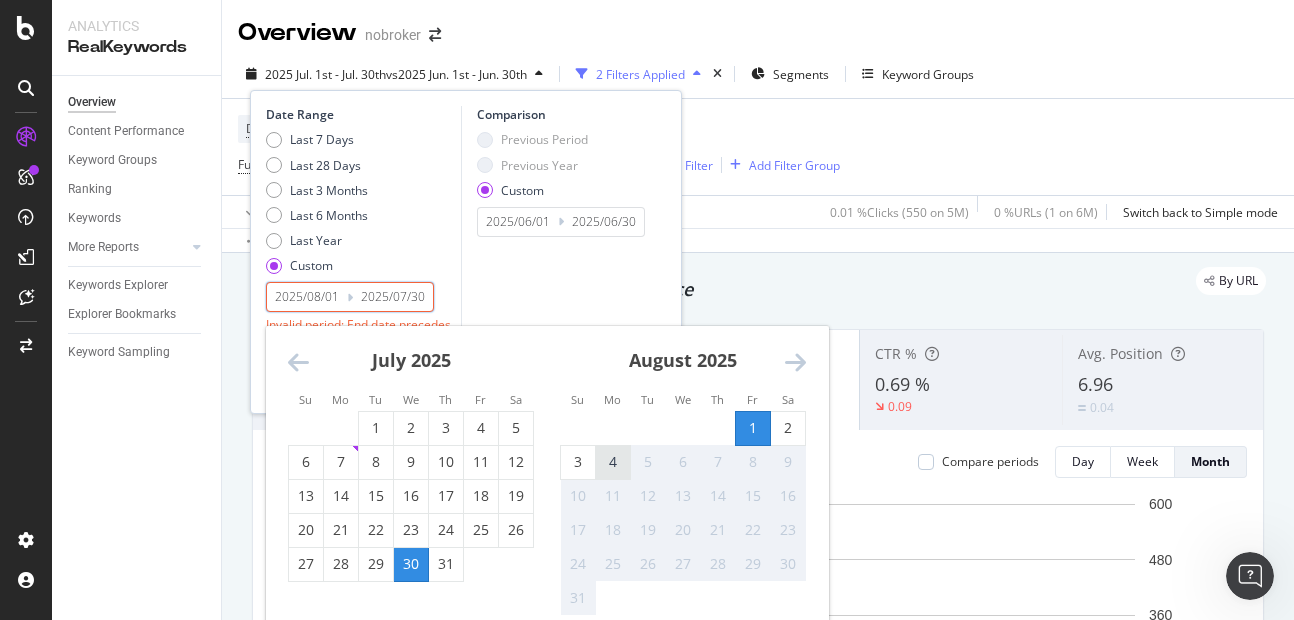 click on "4" at bounding box center (613, 462) 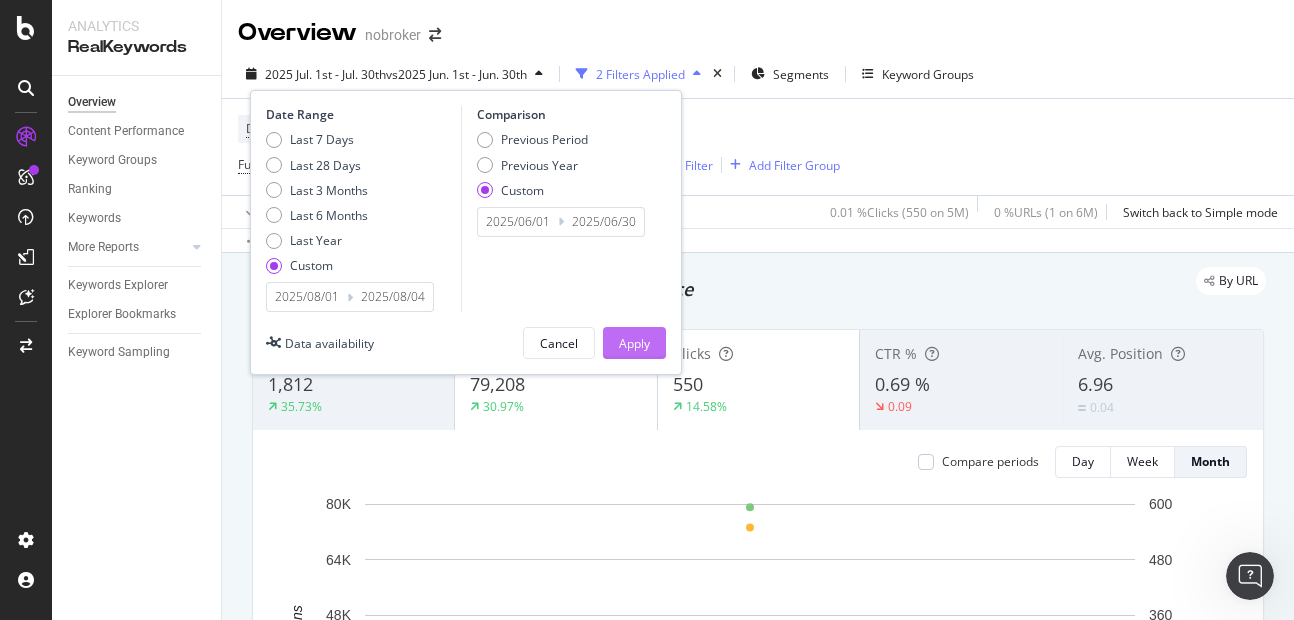 click on "Apply" at bounding box center [634, 343] 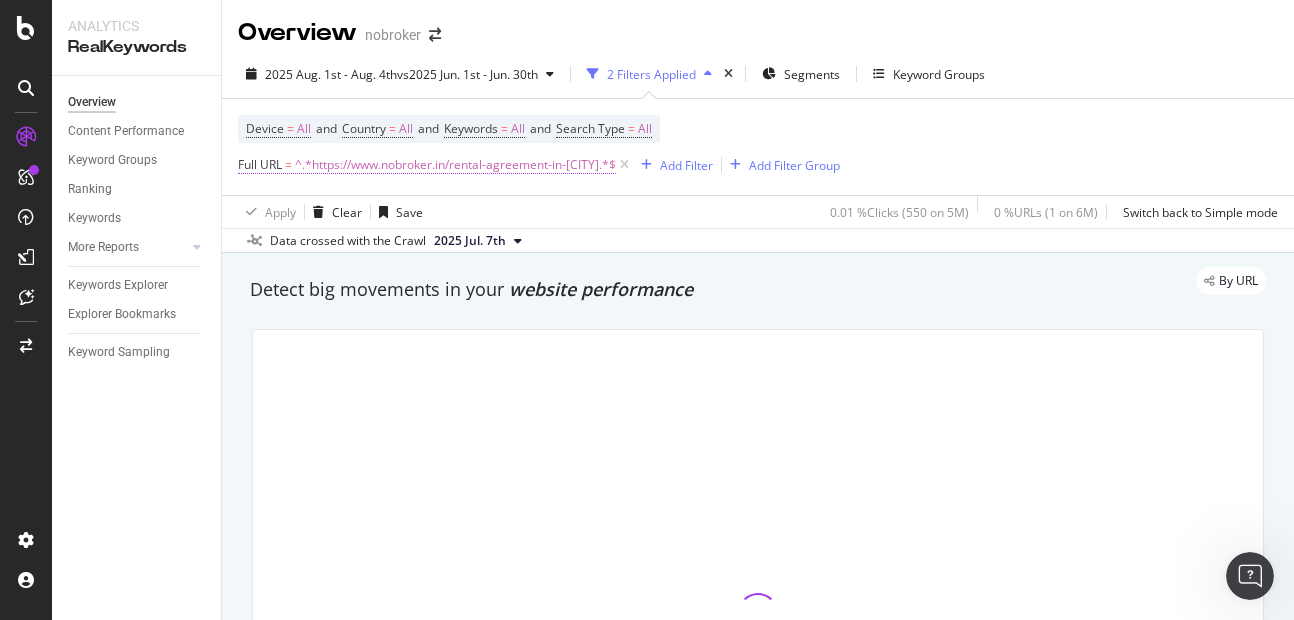 click on "^.*https://www.nobroker.in/rental-agreement-in-mumbai.*$" at bounding box center (455, 165) 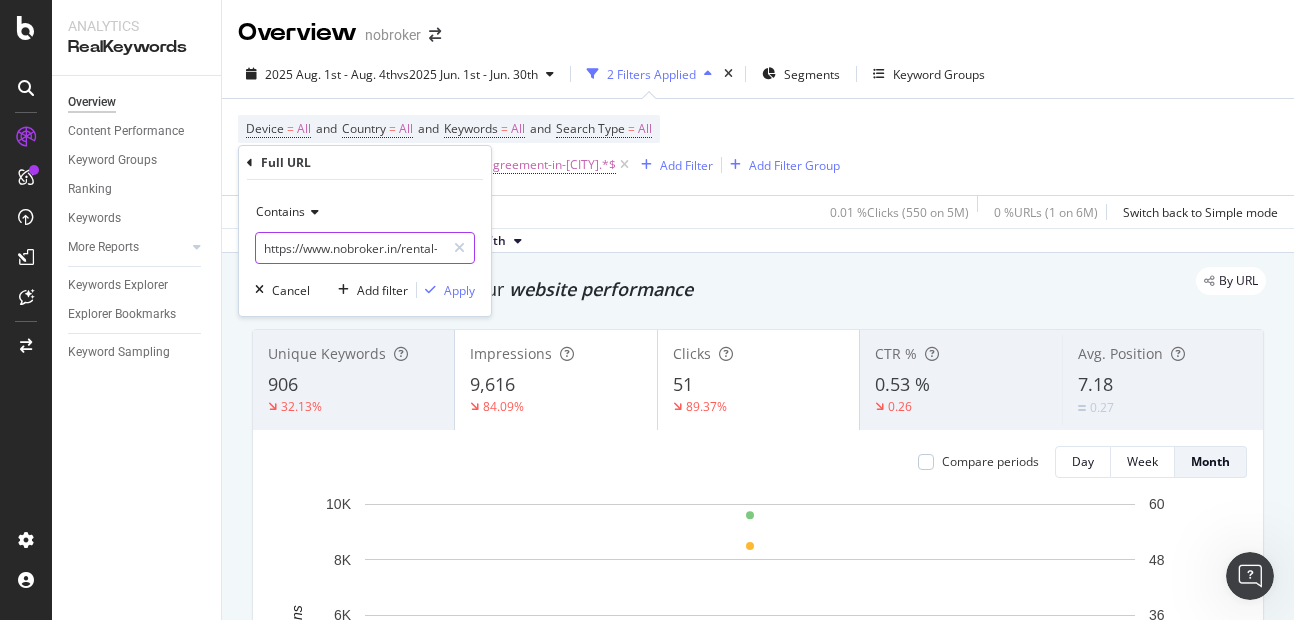 click on "https://www.nobroker.in/rental-agreement-in-mumbai" at bounding box center [350, 248] 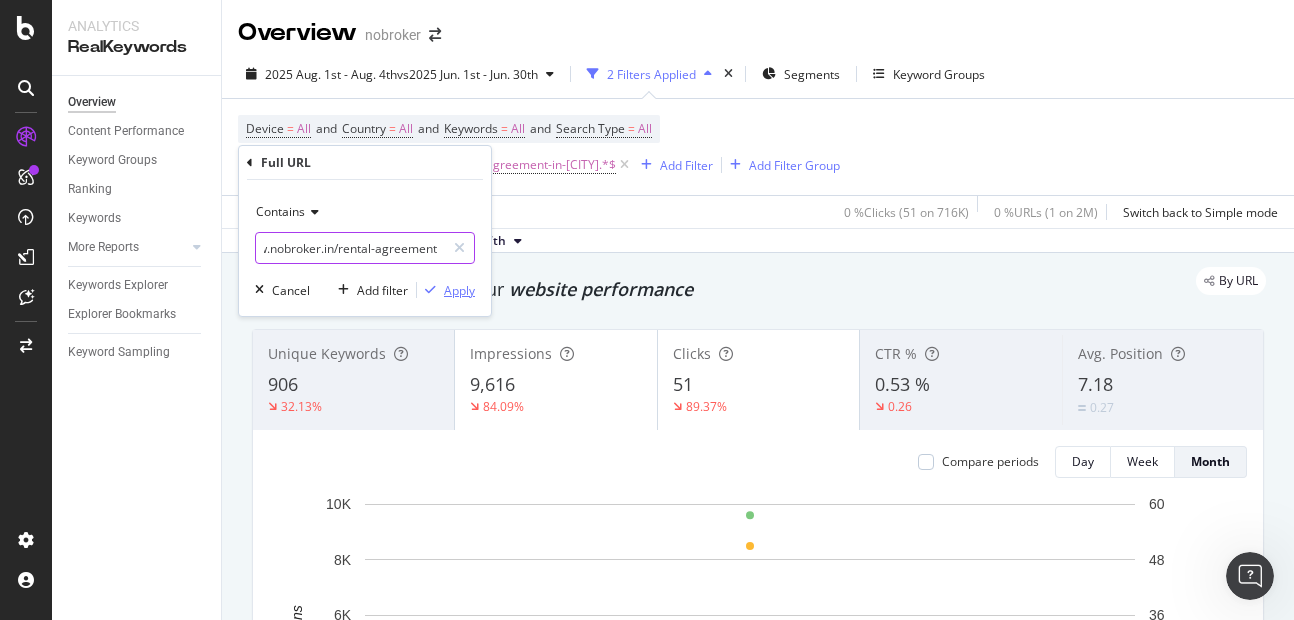 scroll, scrollTop: 0, scrollLeft: 66, axis: horizontal 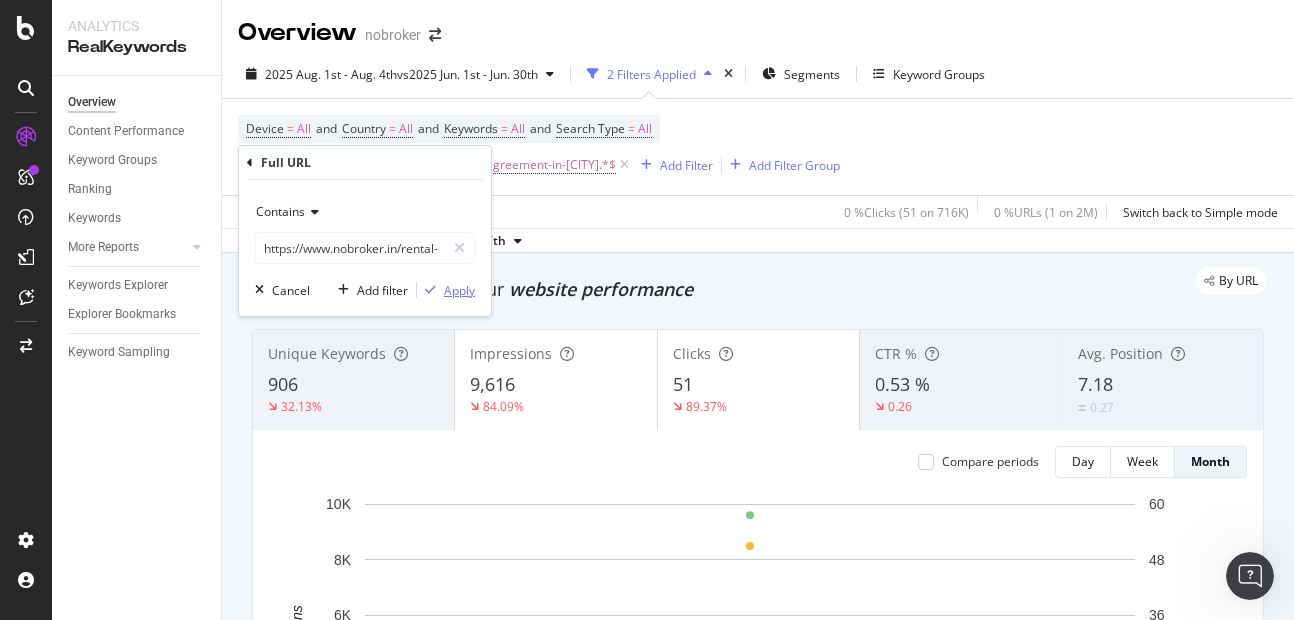 click on "Apply" at bounding box center [459, 290] 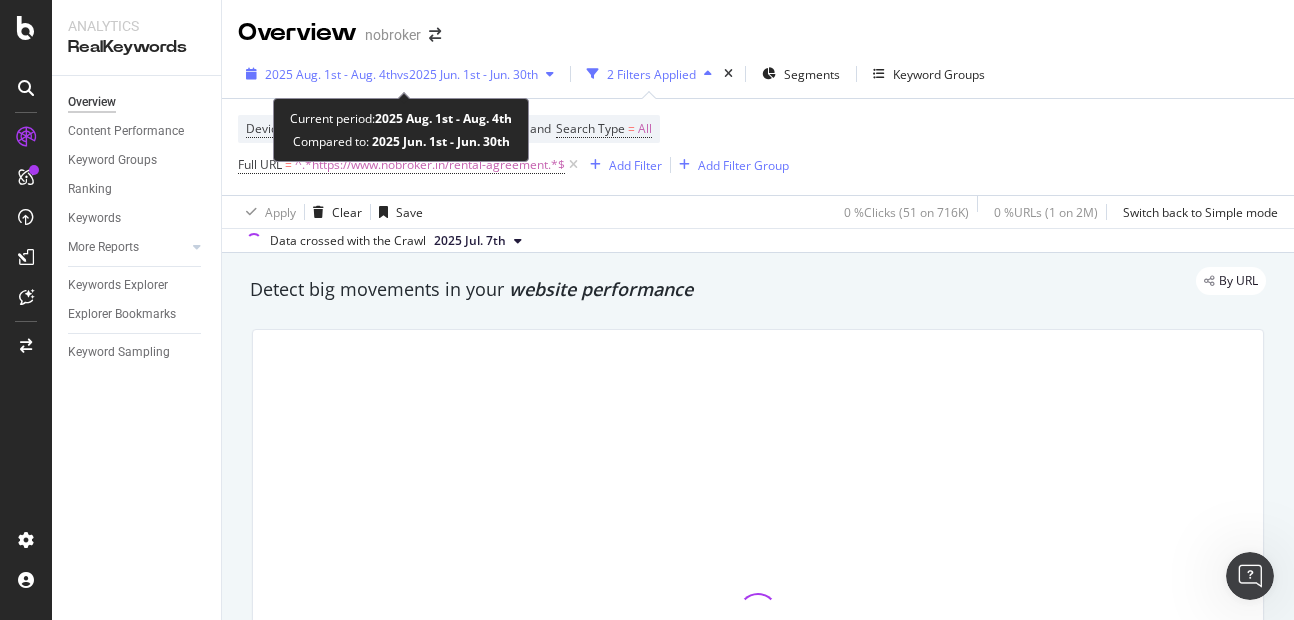click on "2025 Aug. 1st - Aug. 4th" at bounding box center [331, 74] 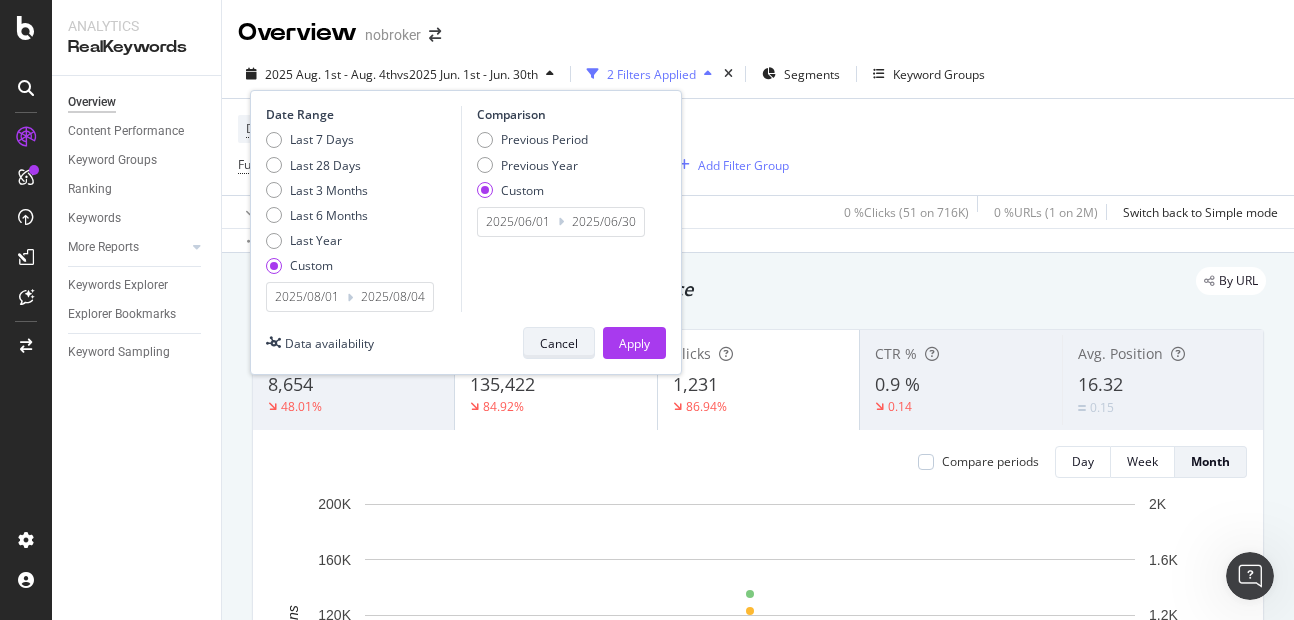 click on "Cancel" at bounding box center [559, 343] 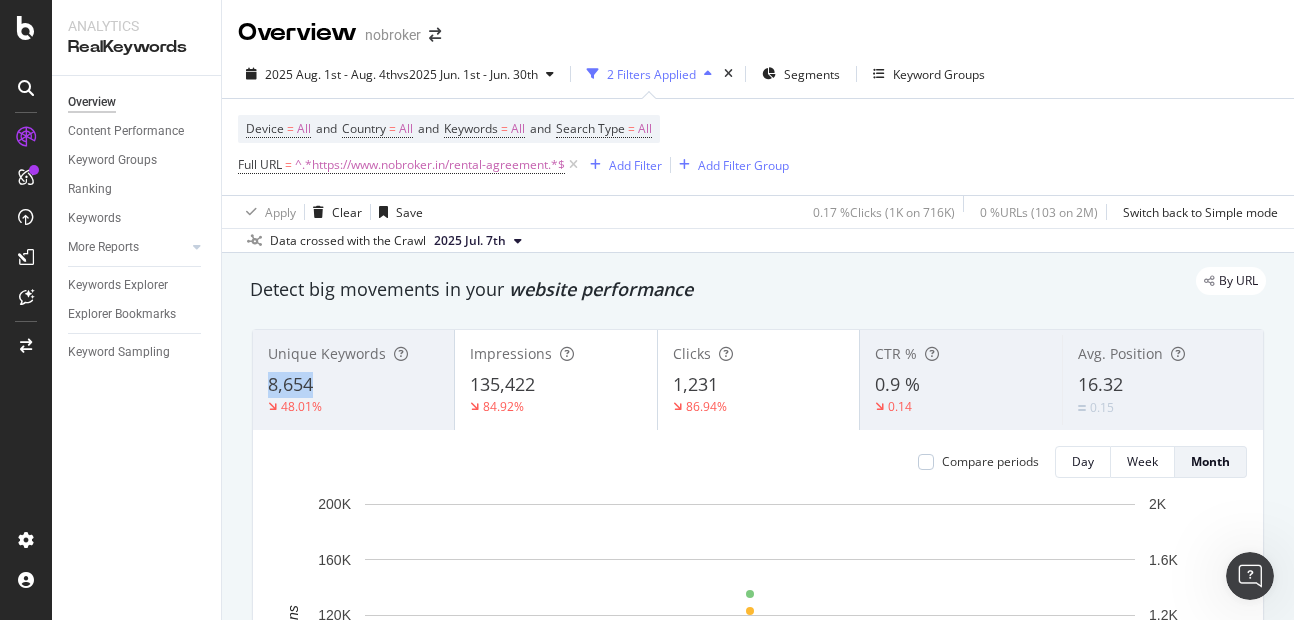 copy on "8,654" 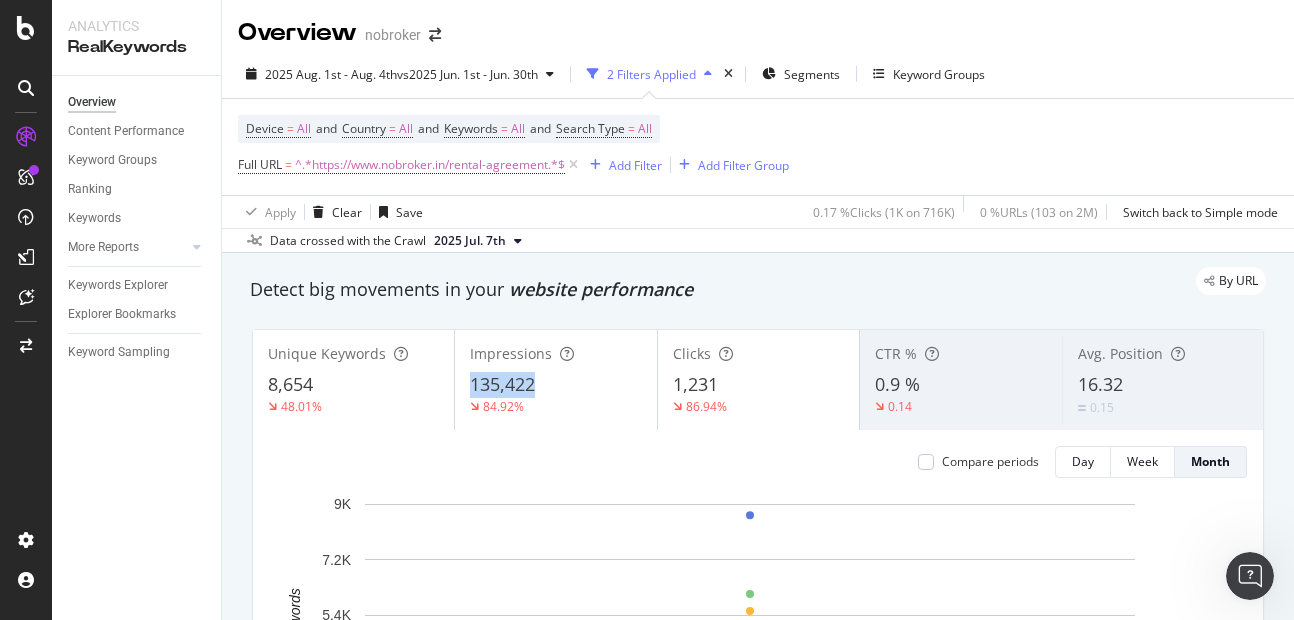 copy on "135,422" 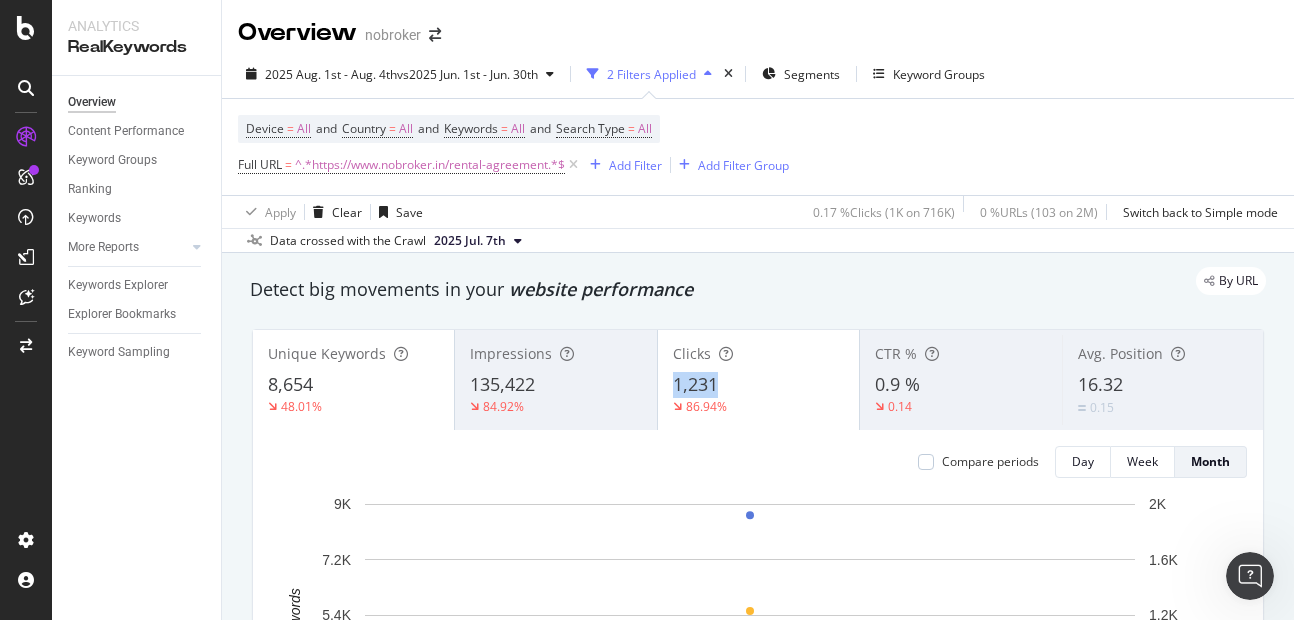 copy on "1,231" 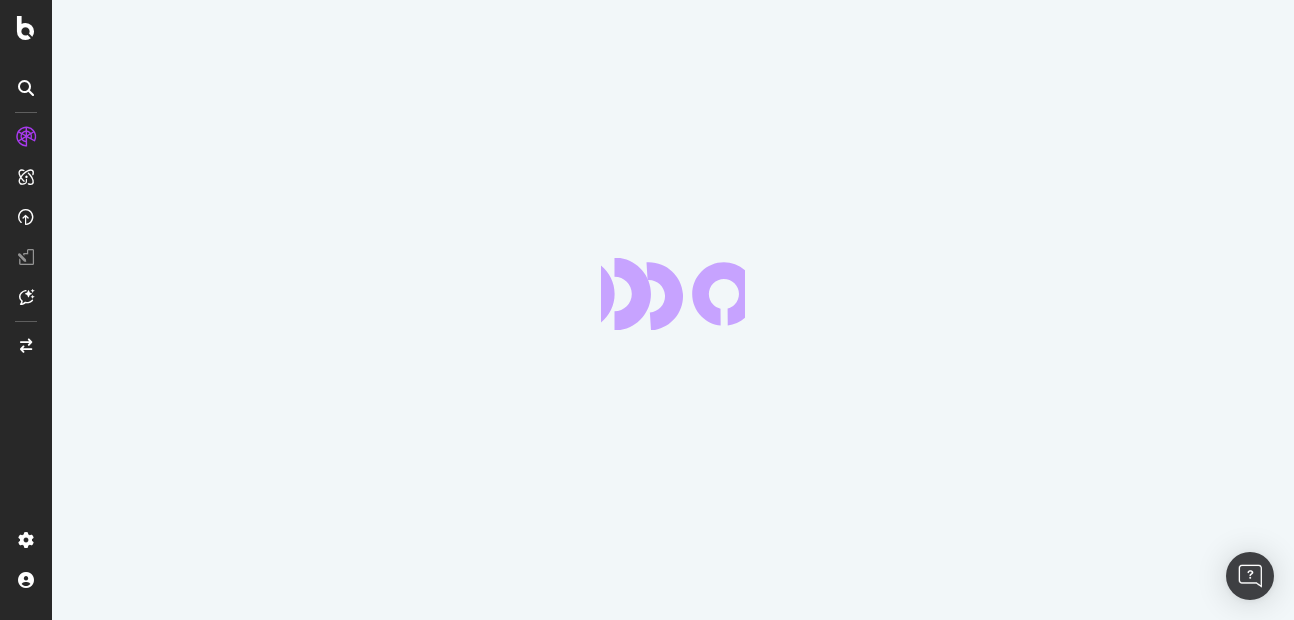 scroll, scrollTop: 0, scrollLeft: 0, axis: both 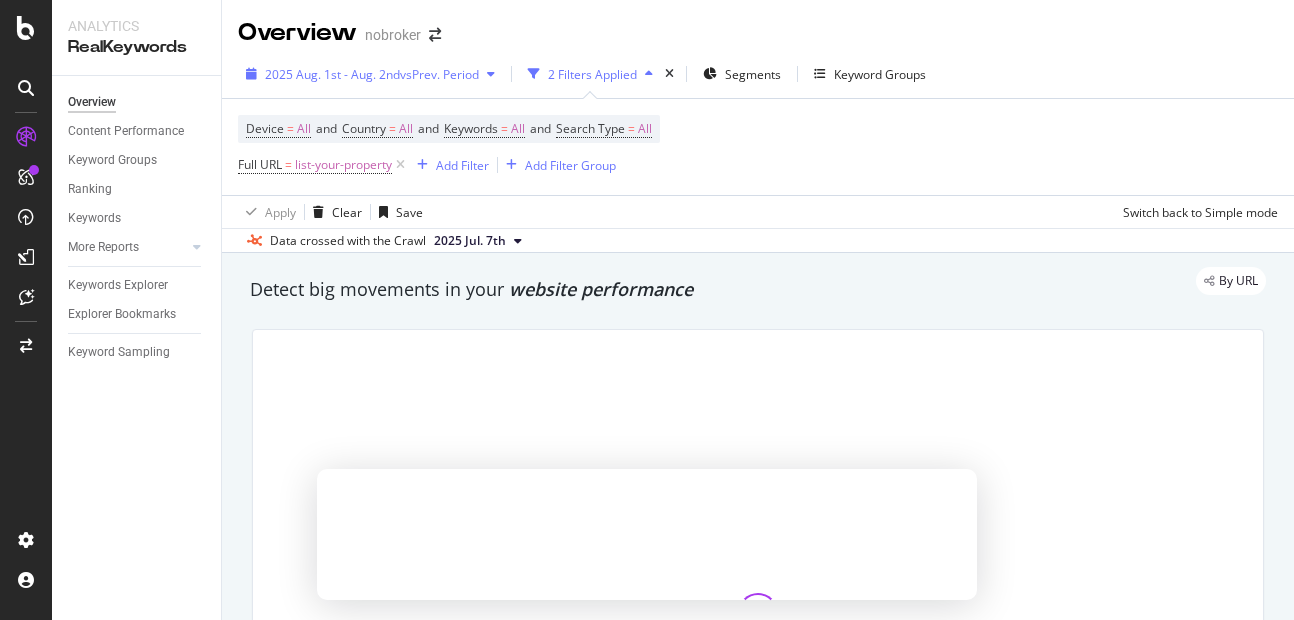 click on "2025 Aug. 1st - Aug. 2nd" at bounding box center [332, 74] 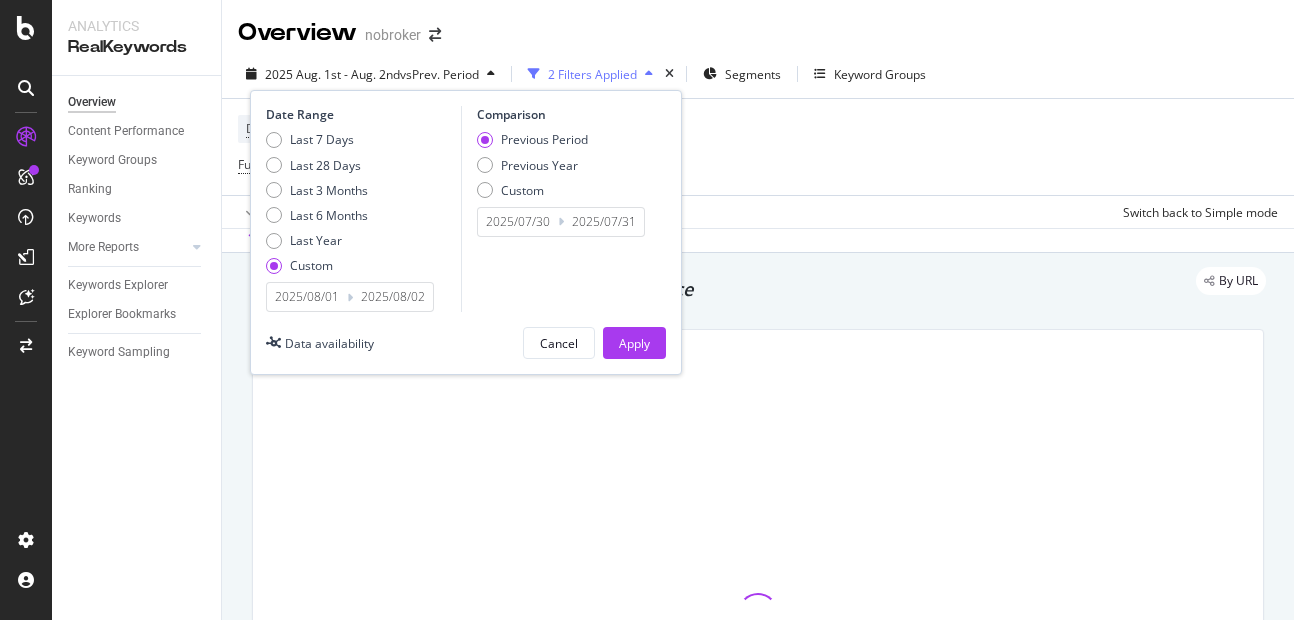 click on "2025/08/02" at bounding box center [393, 297] 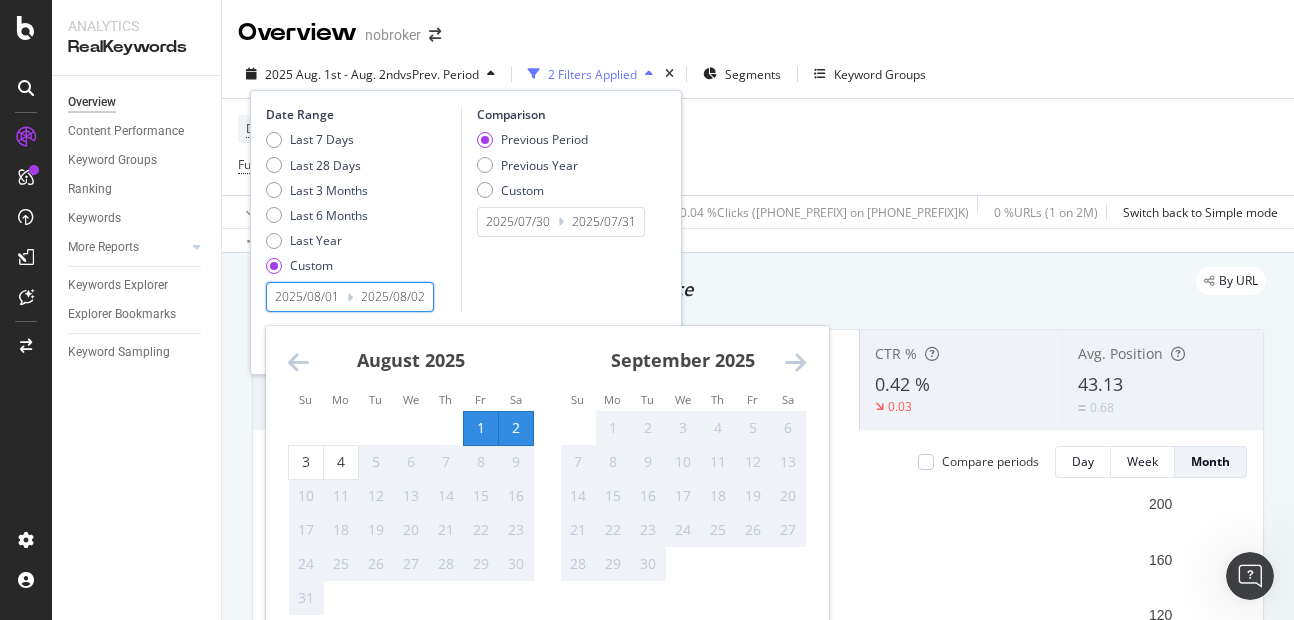 scroll, scrollTop: 0, scrollLeft: 0, axis: both 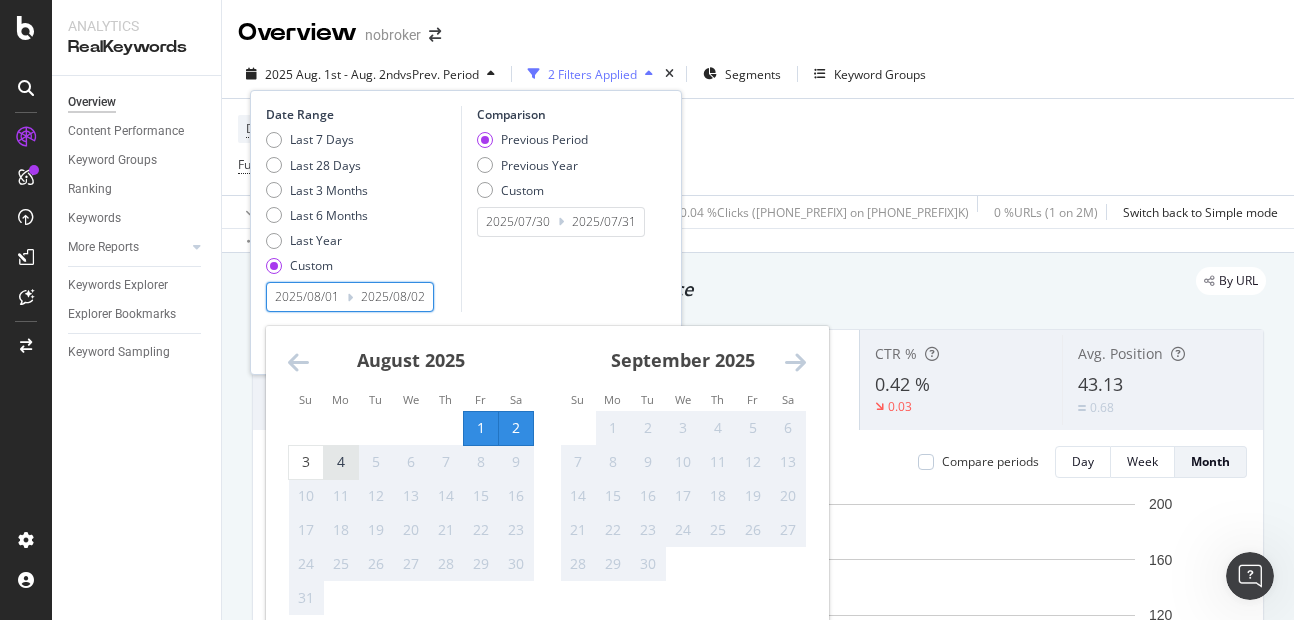 click on "4" at bounding box center [341, 462] 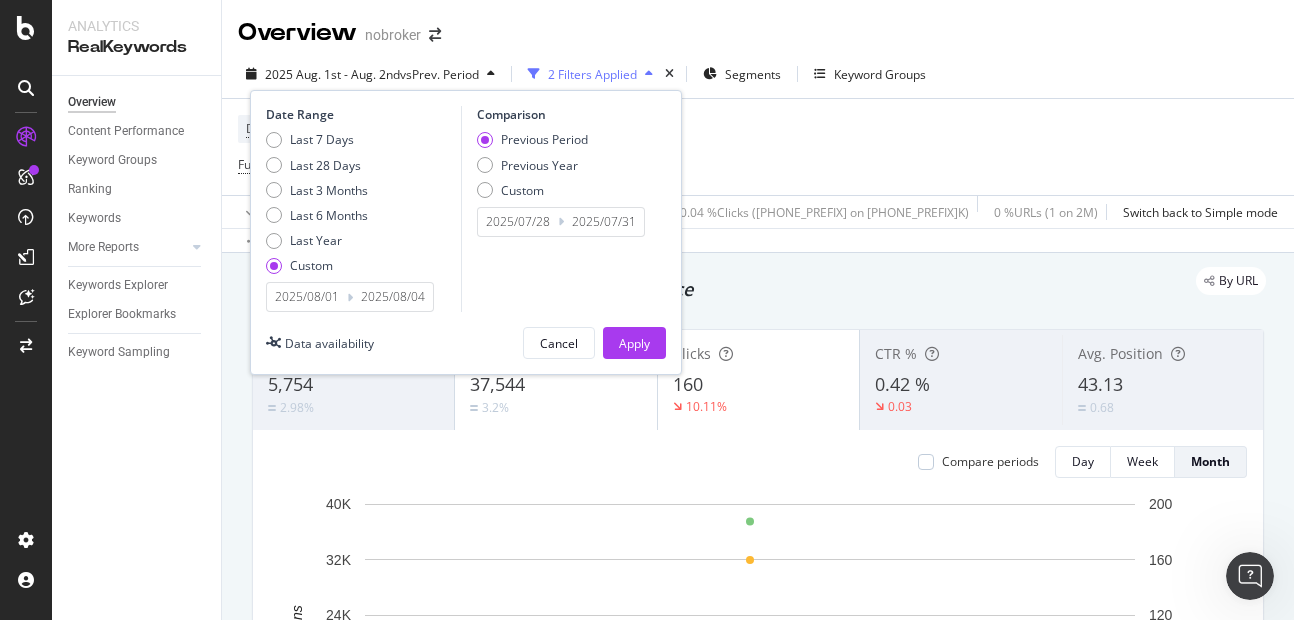 type on "2025/08/04" 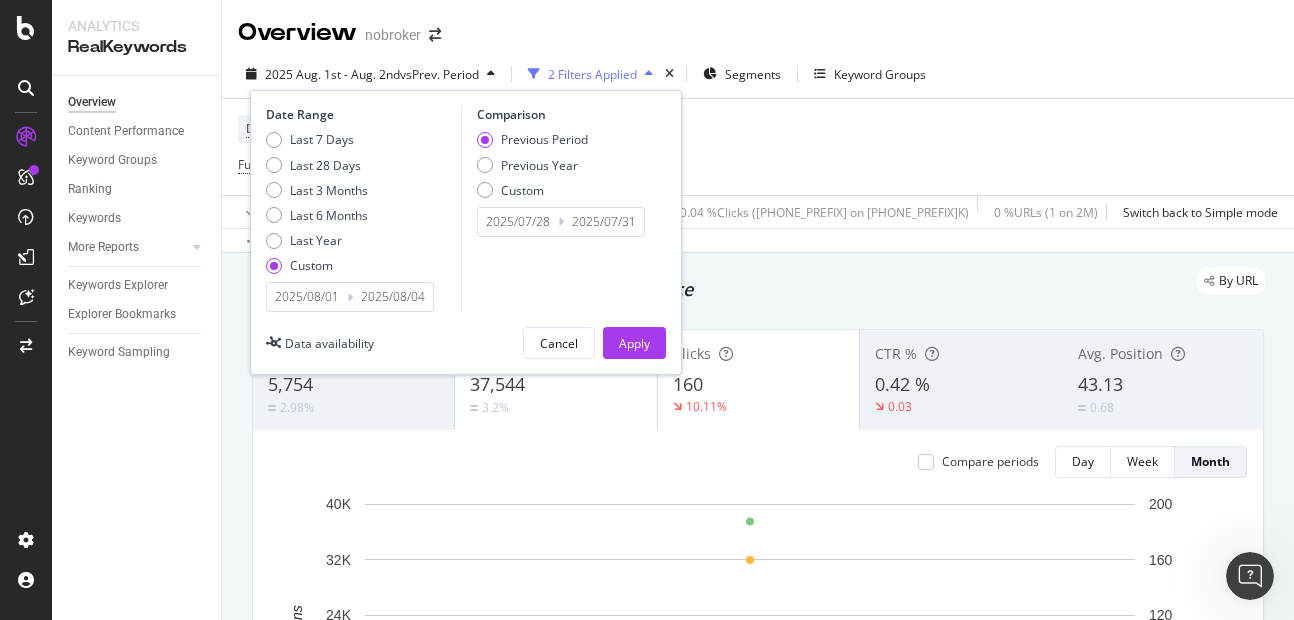 type on "2025/07/28" 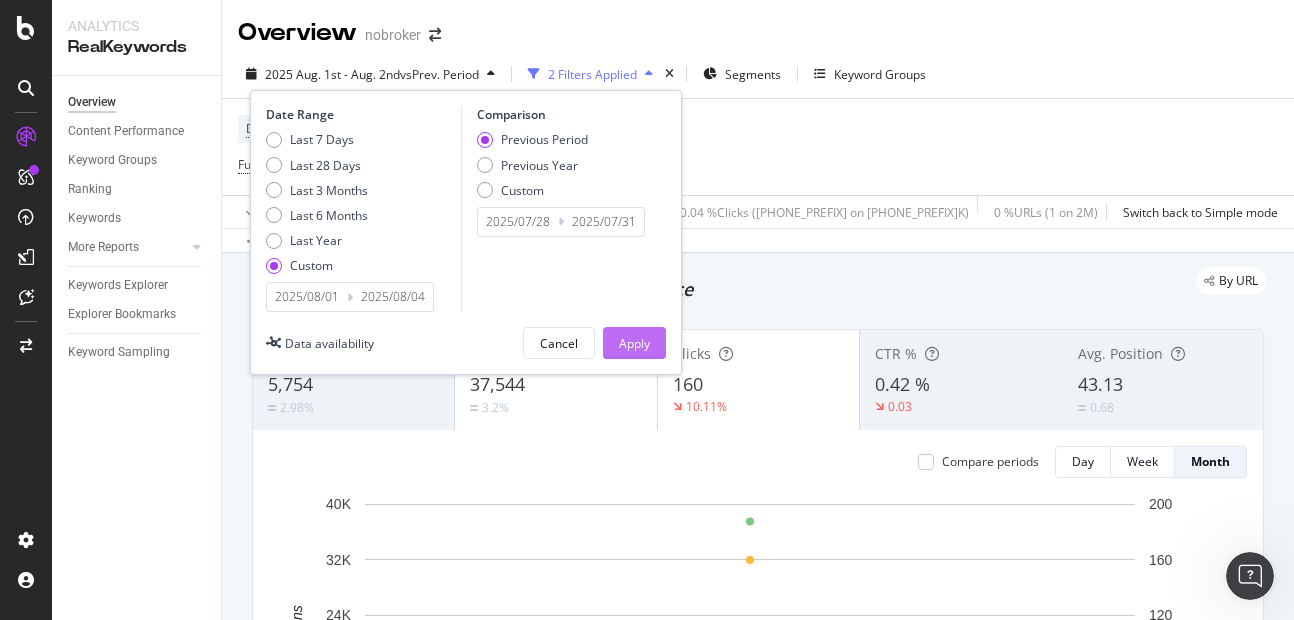 click on "Apply" at bounding box center [634, 343] 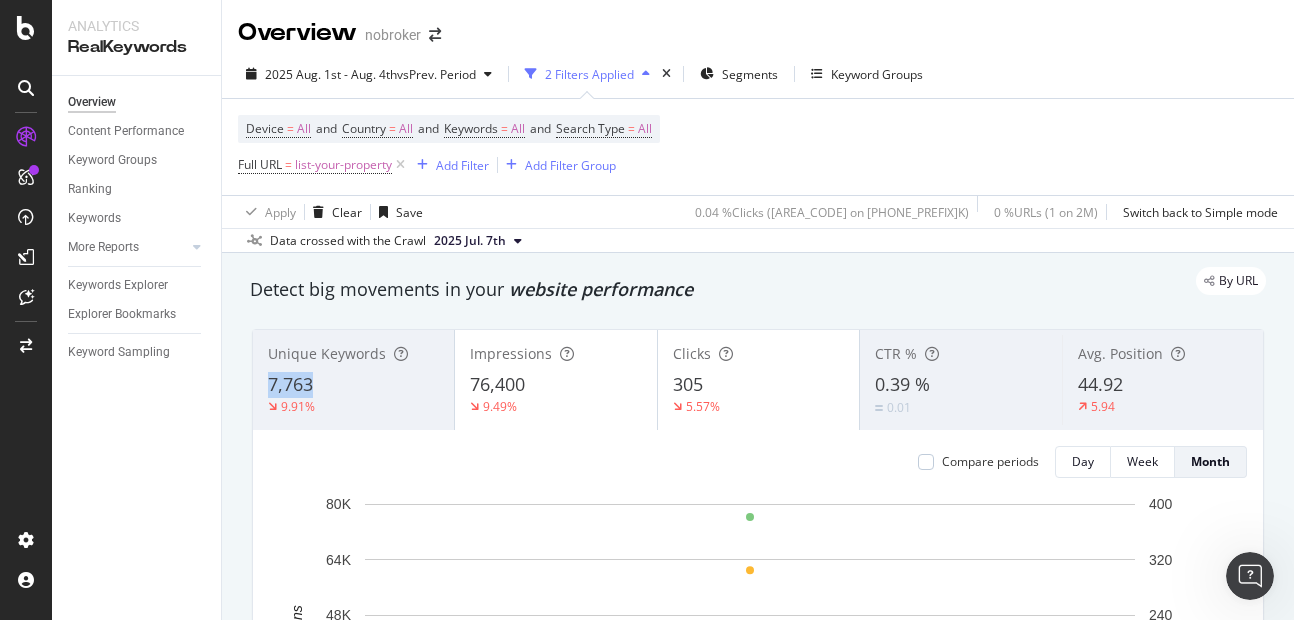 copy on "7,763" 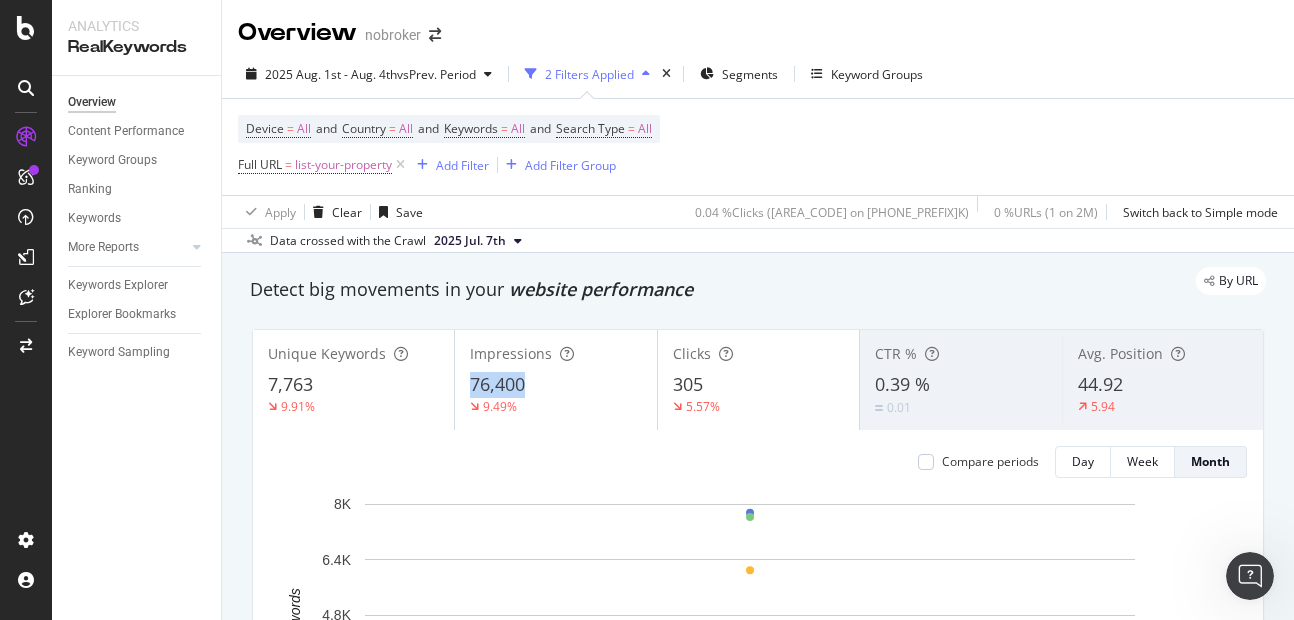 copy on "76,400" 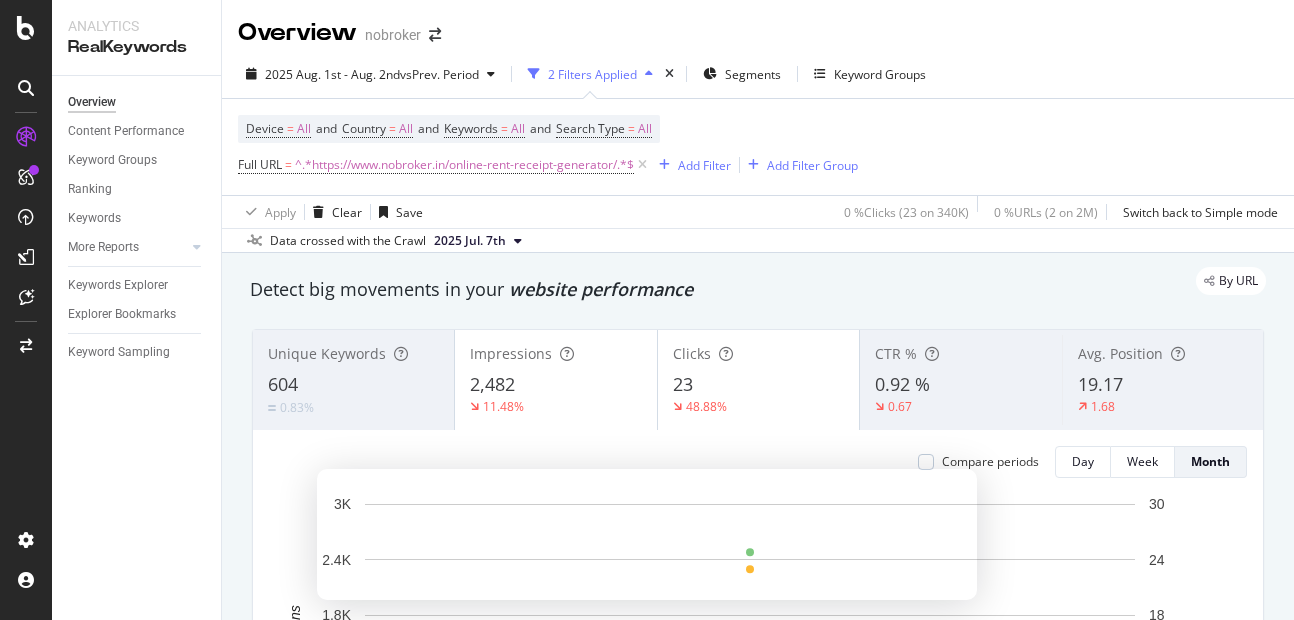 scroll, scrollTop: 0, scrollLeft: 0, axis: both 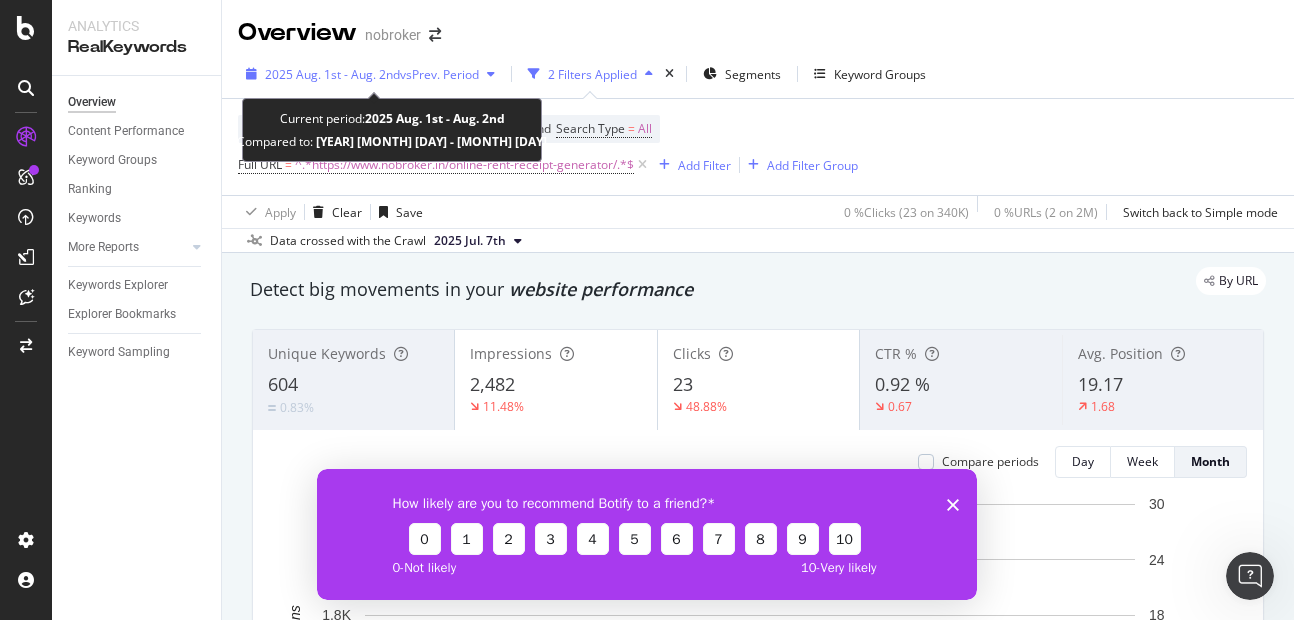 click on "2025 Aug. 1st - Aug. 2nd" at bounding box center (332, 74) 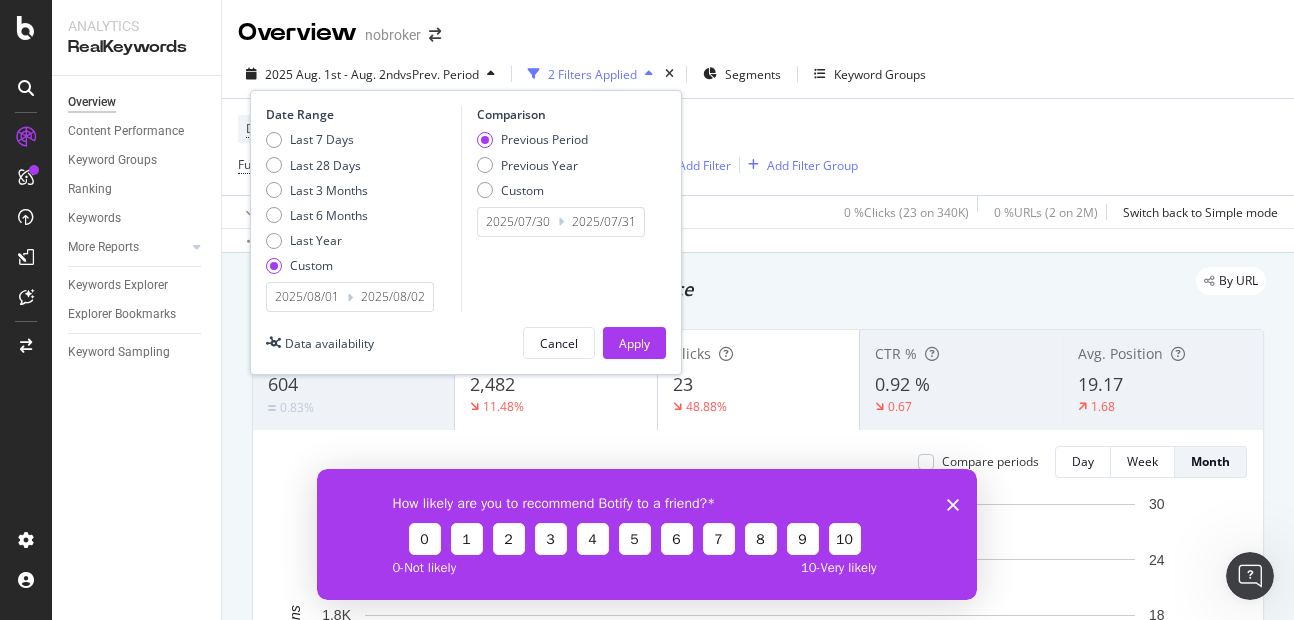 click on "2025/08/02" at bounding box center (393, 297) 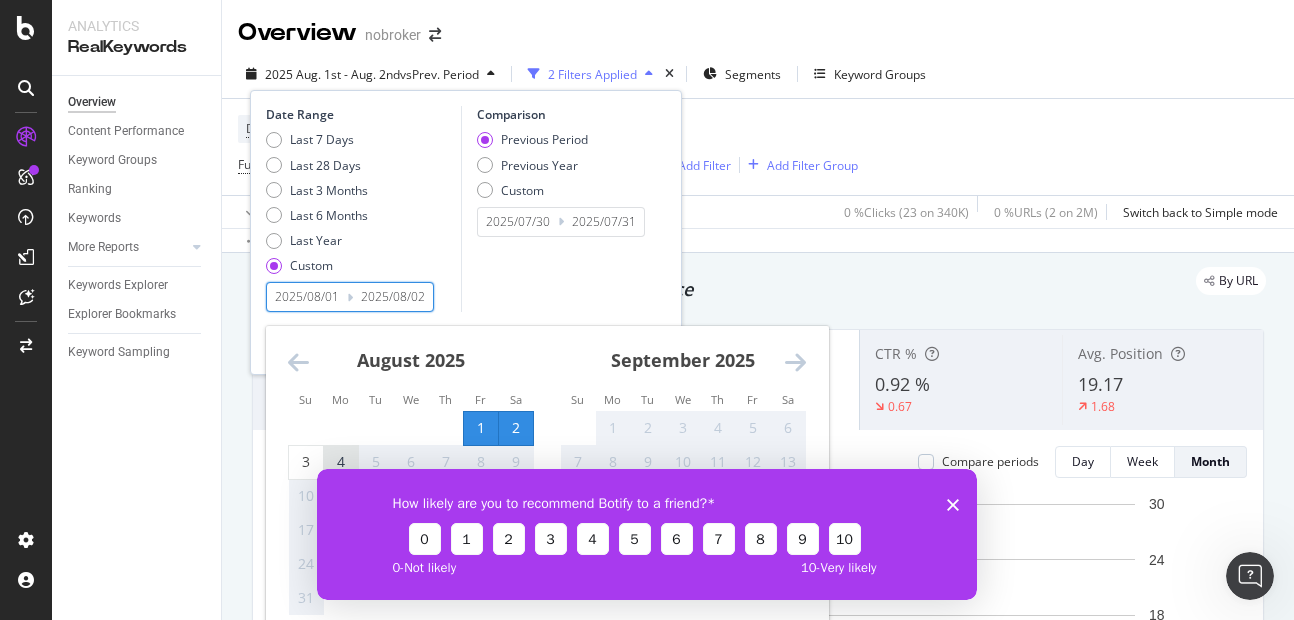 click on "4" at bounding box center (341, 462) 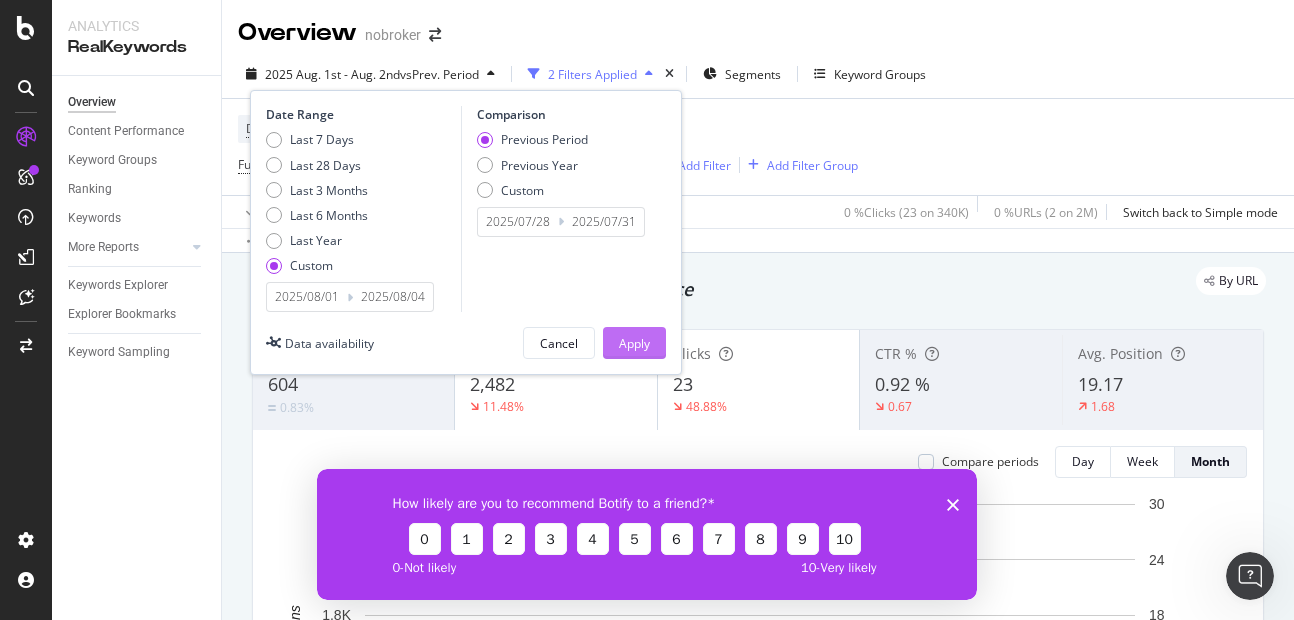 drag, startPoint x: 646, startPoint y: 343, endPoint x: 629, endPoint y: 46, distance: 297.48615 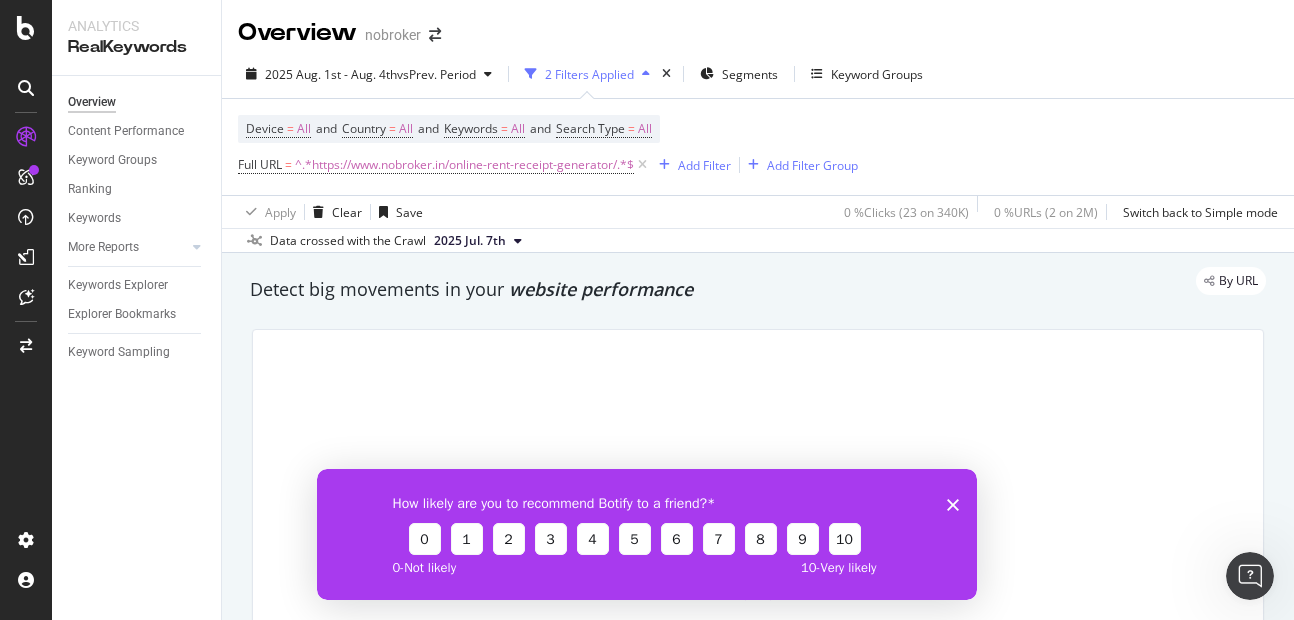 click on "How likely are you to recommend Botify to a friend? 0 1 2 3 4 5 6 7 8 9 10 0  -  Not likely 10  -  Very likely" at bounding box center [647, 533] 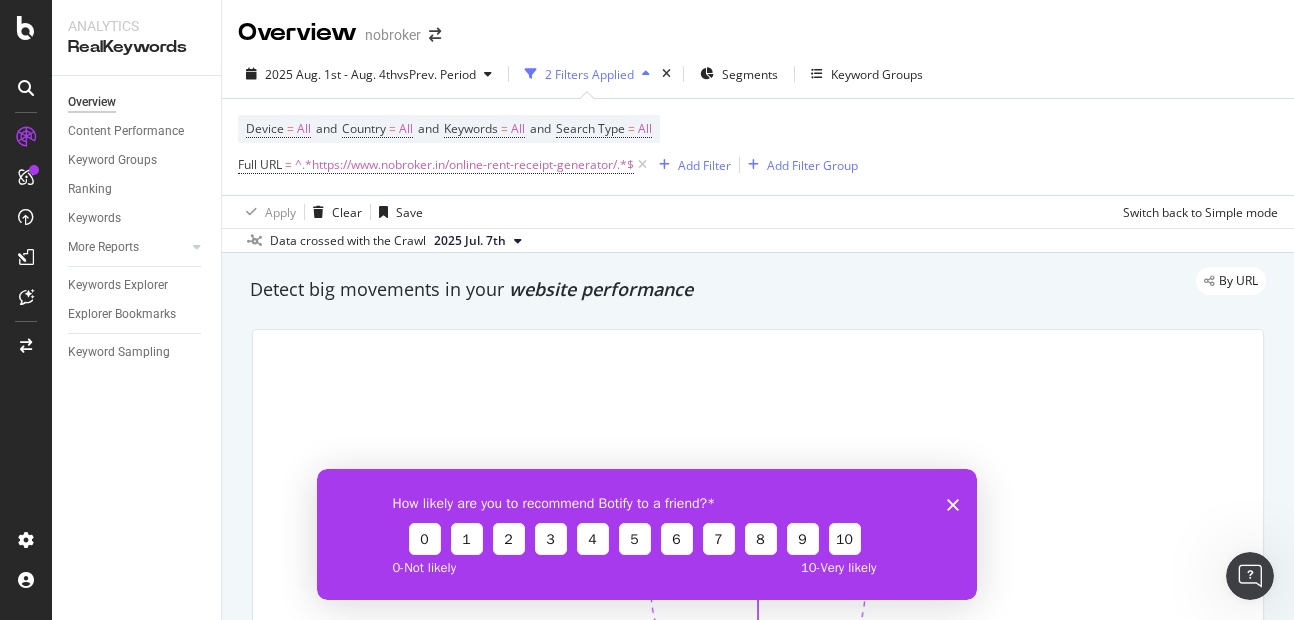 click 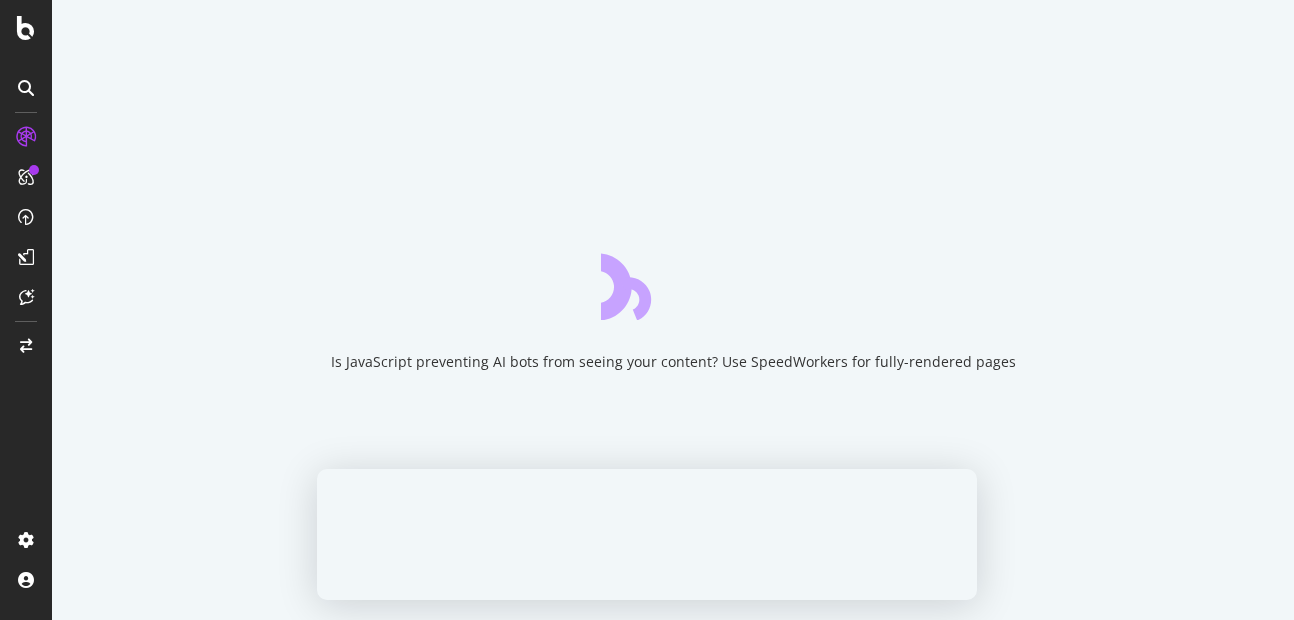 scroll, scrollTop: 0, scrollLeft: 0, axis: both 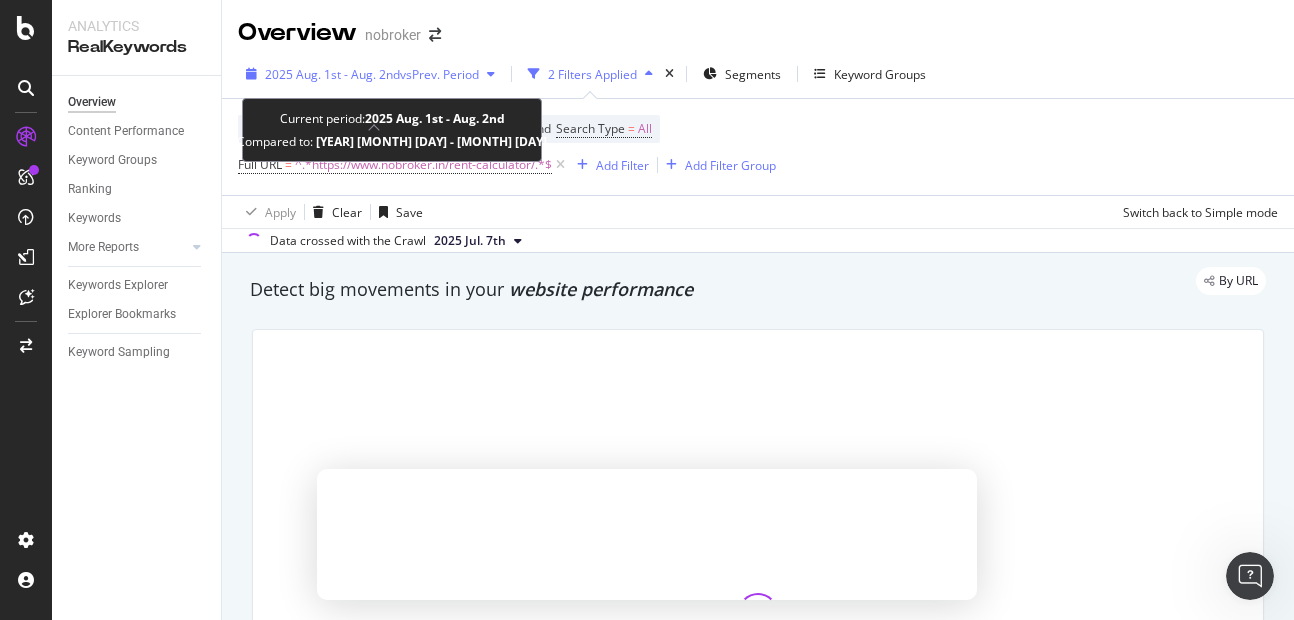 click on "2025 Aug. 1st - Aug. 2nd" at bounding box center (332, 74) 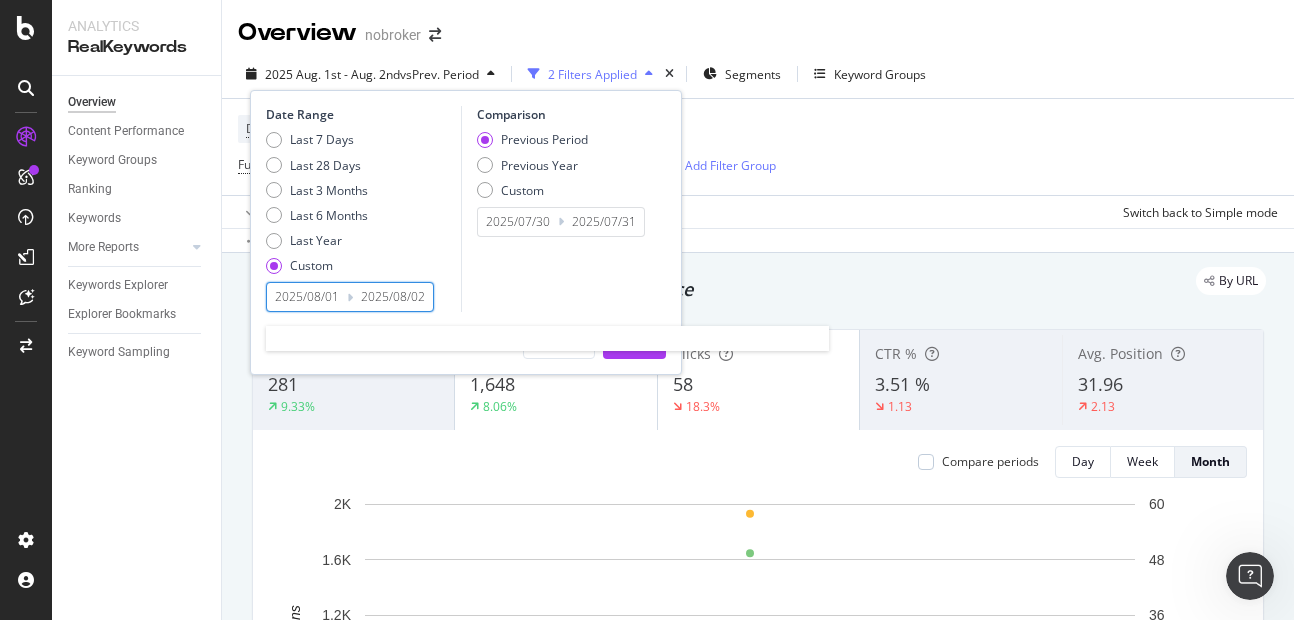 click on "2025/08/02" at bounding box center [393, 297] 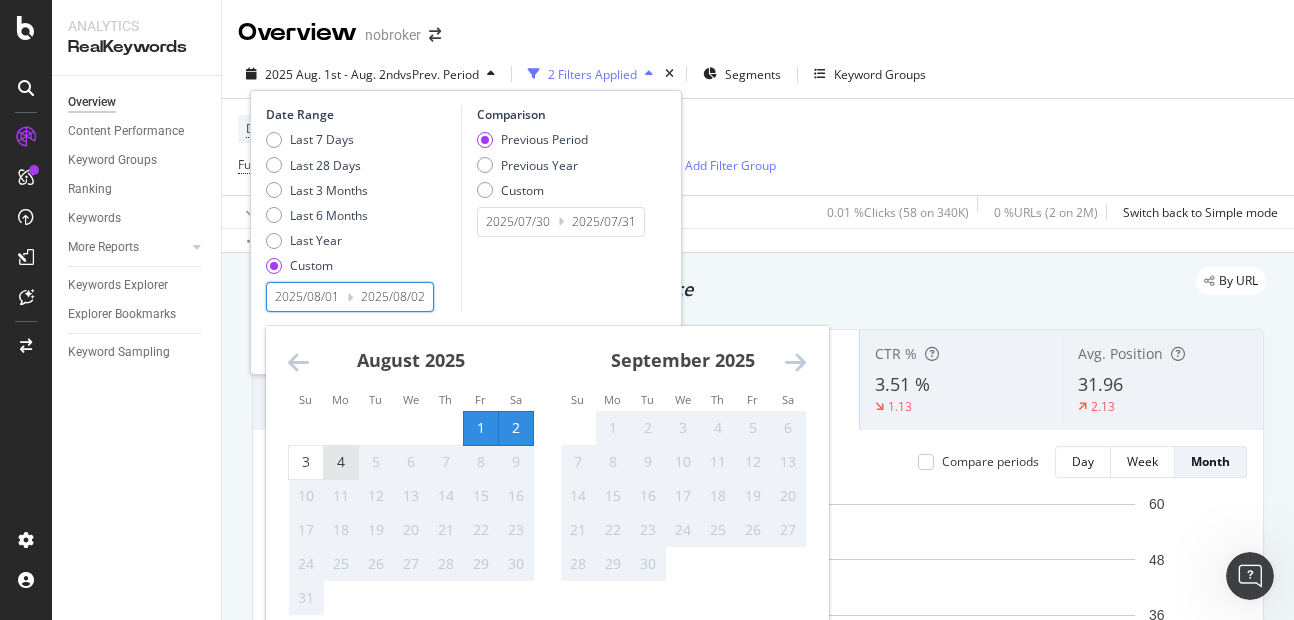click on "4" at bounding box center [341, 462] 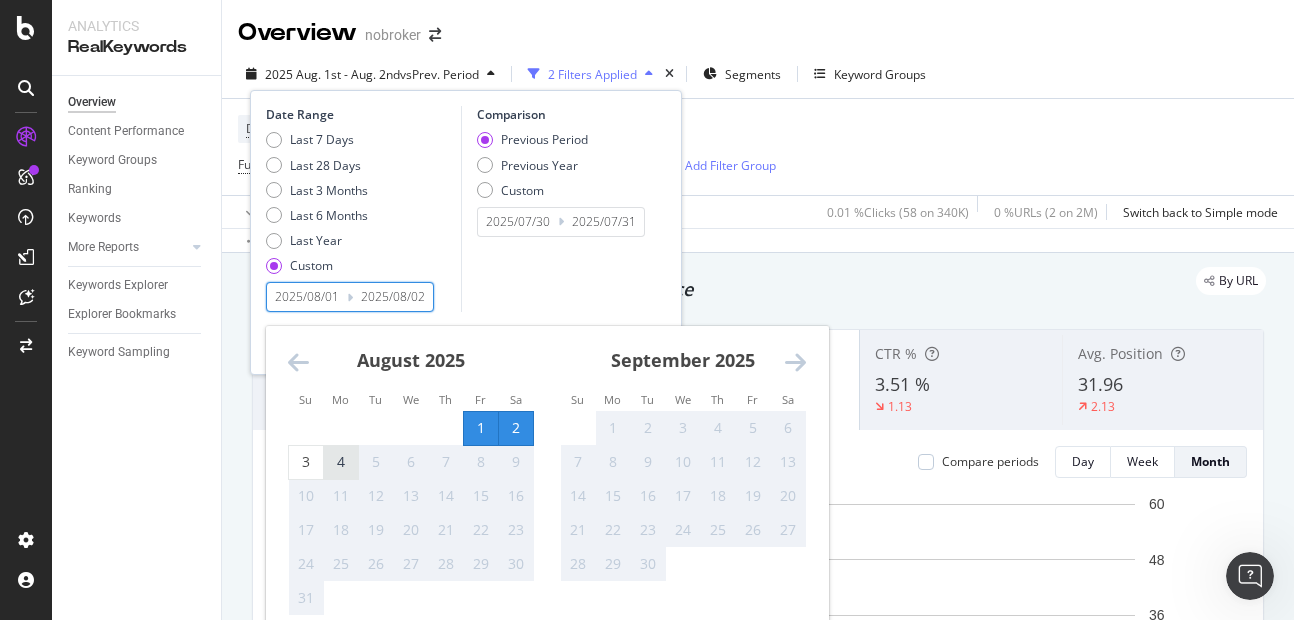 type on "2025/07/28" 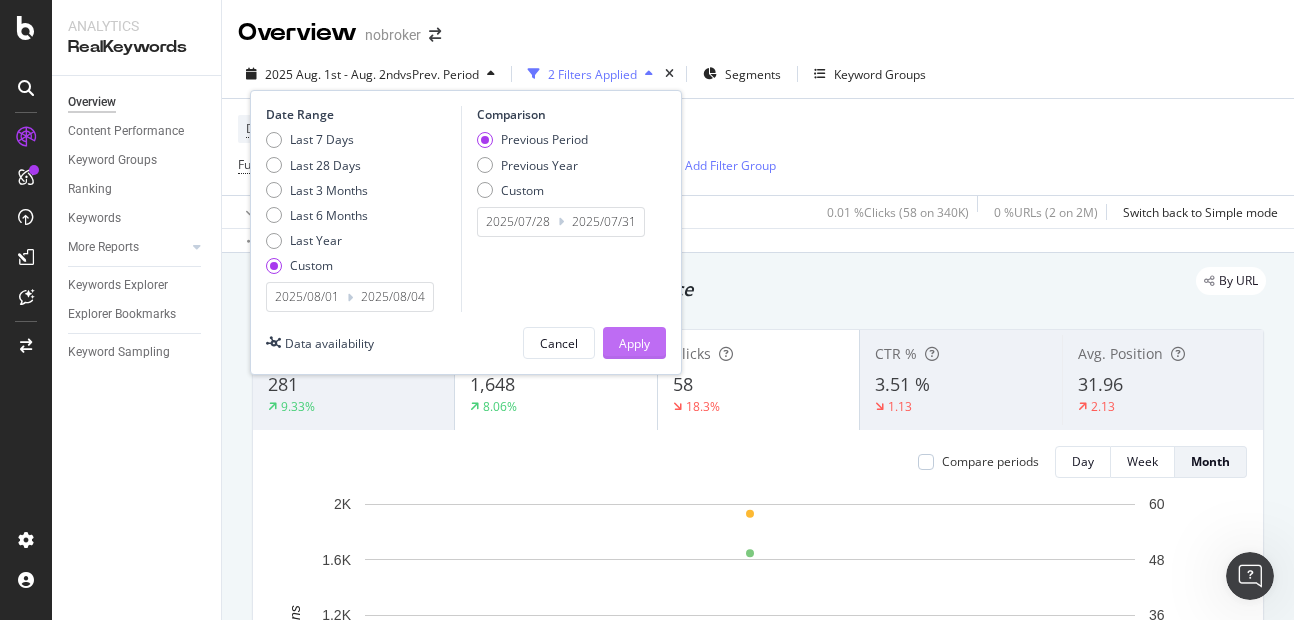 click on "Apply" at bounding box center [634, 343] 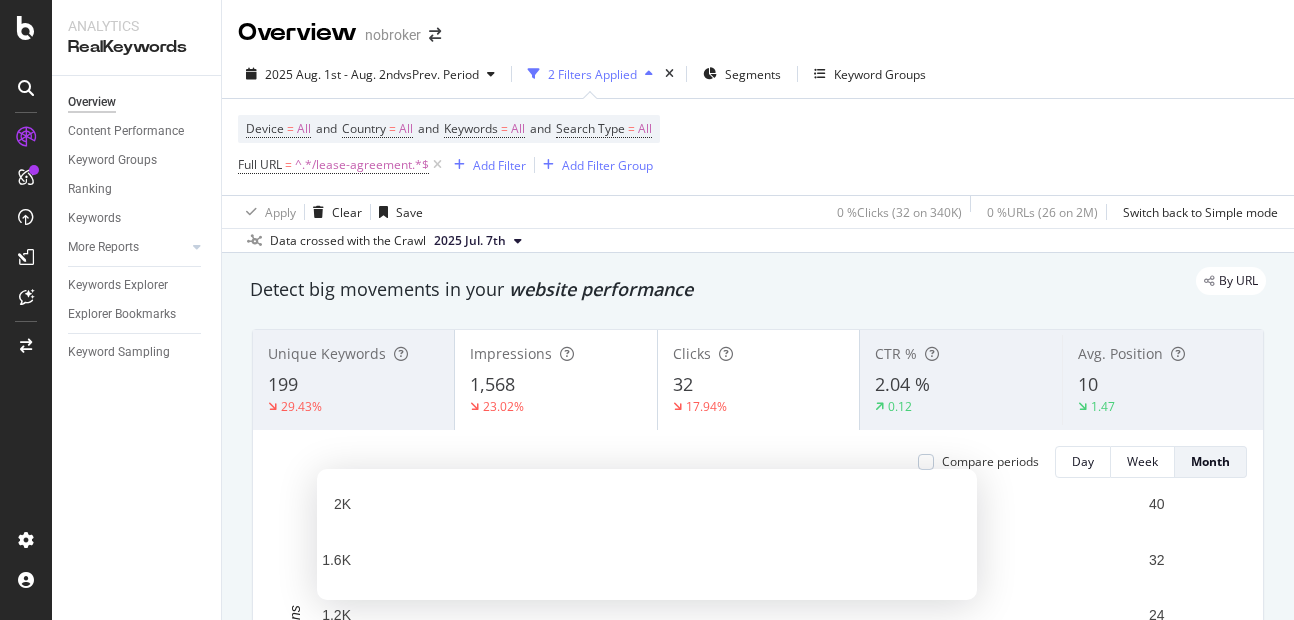 scroll, scrollTop: 0, scrollLeft: 0, axis: both 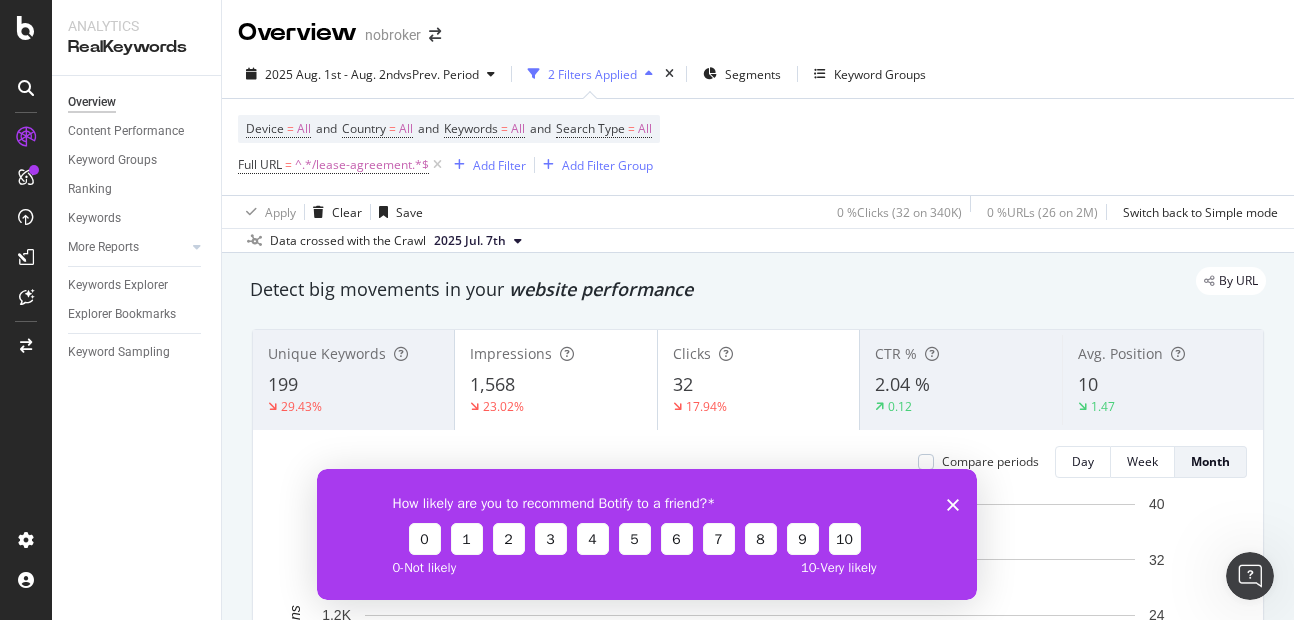 click 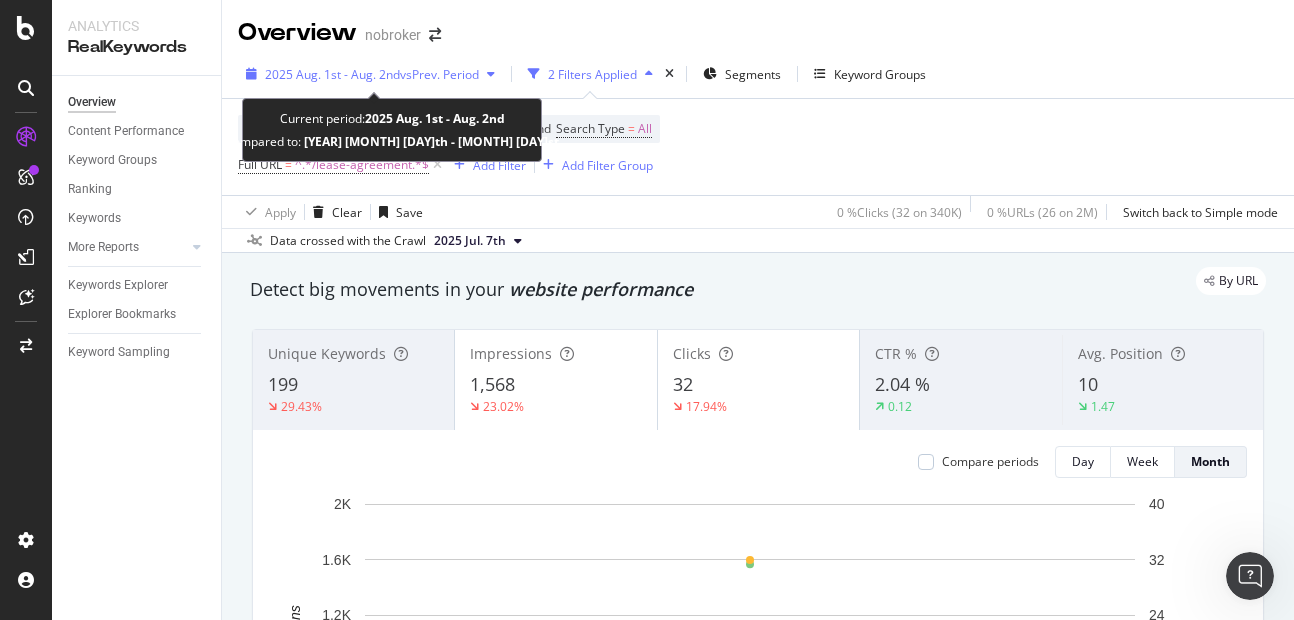 click on "2025 Aug. 1st - Aug. 2nd" at bounding box center [332, 74] 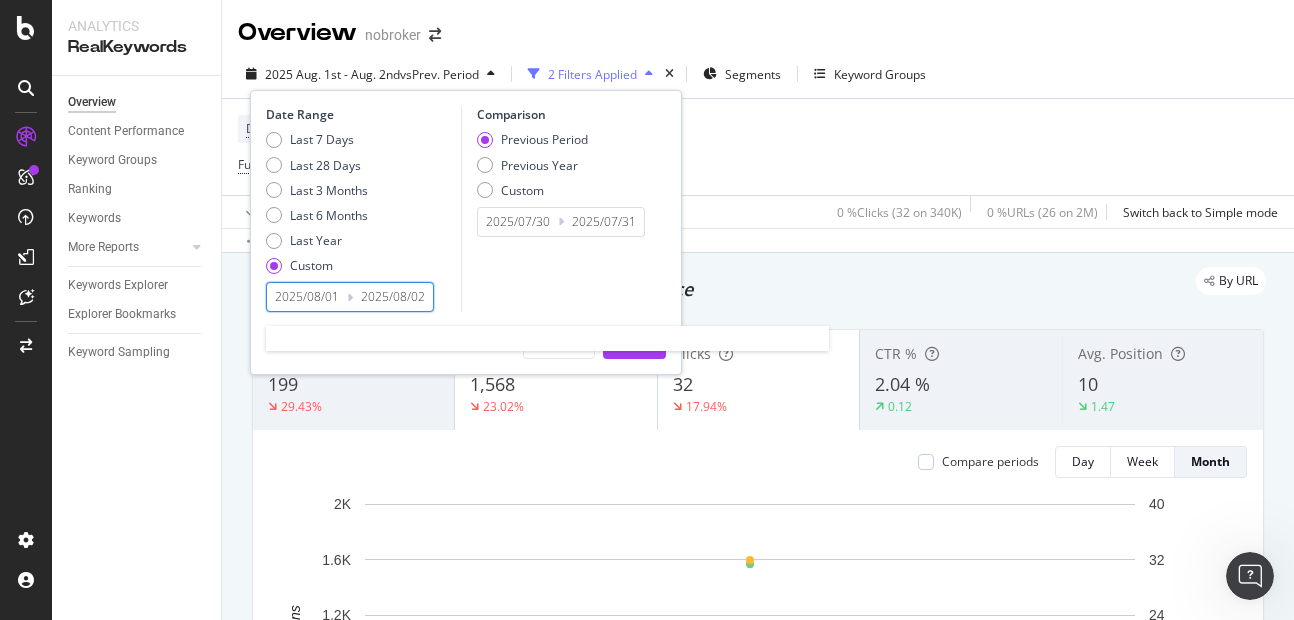 click on "2025/08/02" at bounding box center [393, 297] 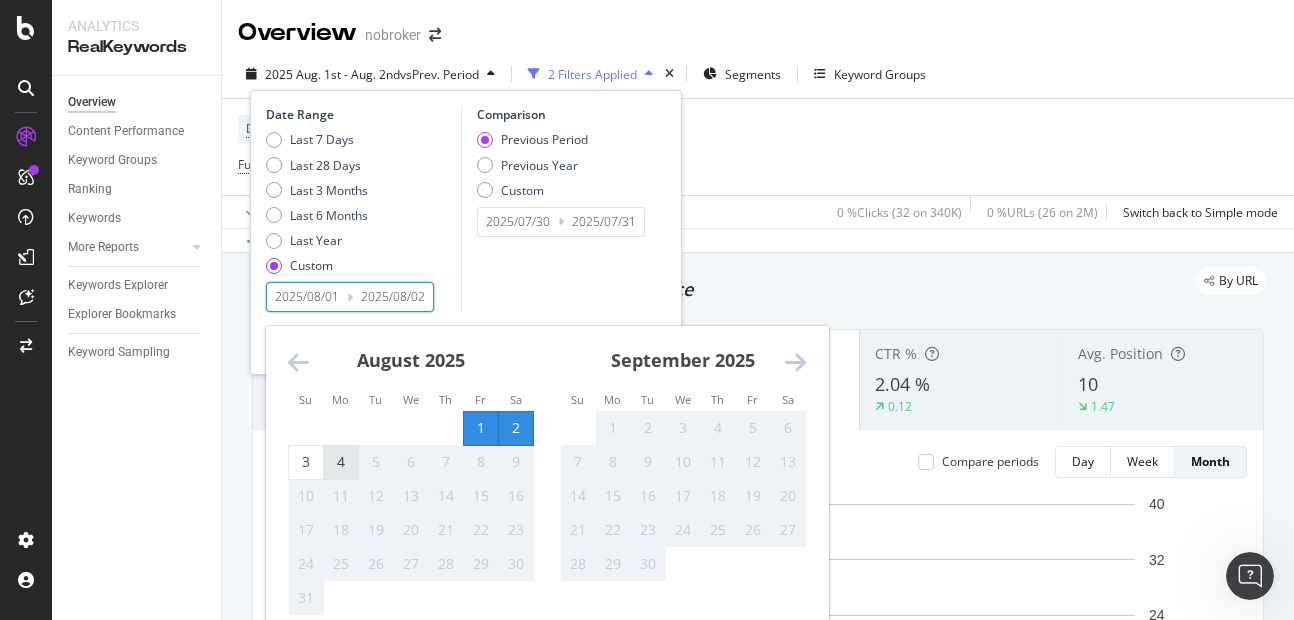 click on "4" at bounding box center [341, 462] 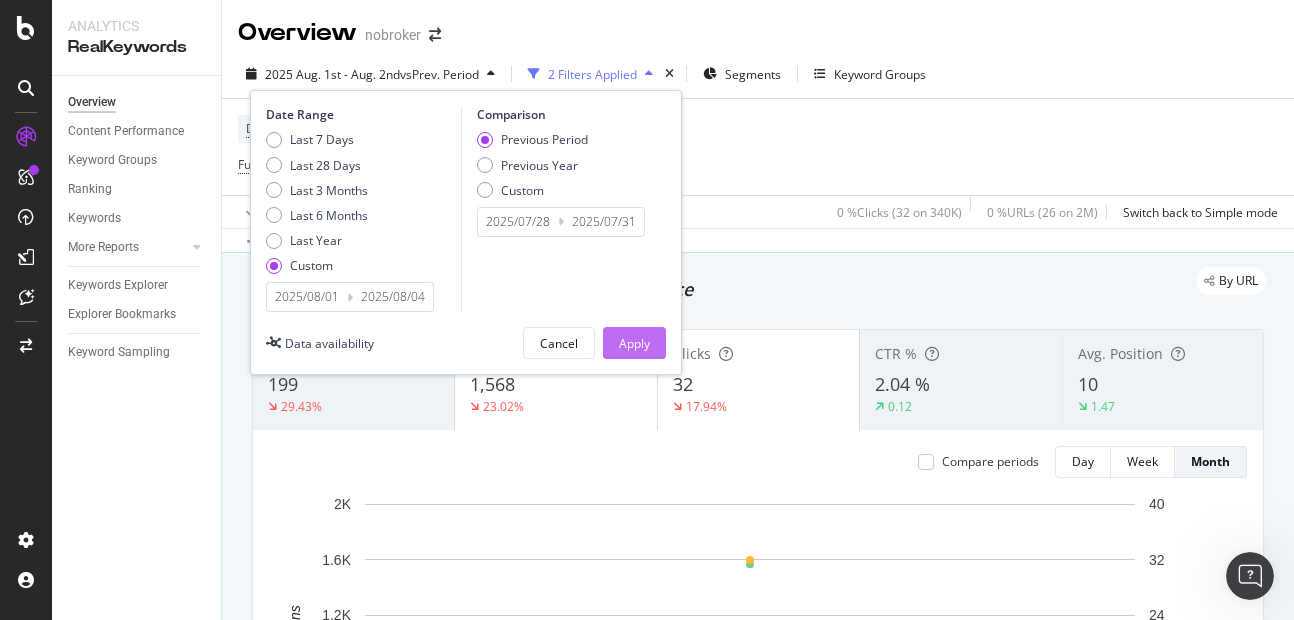 click on "Apply" at bounding box center (634, 343) 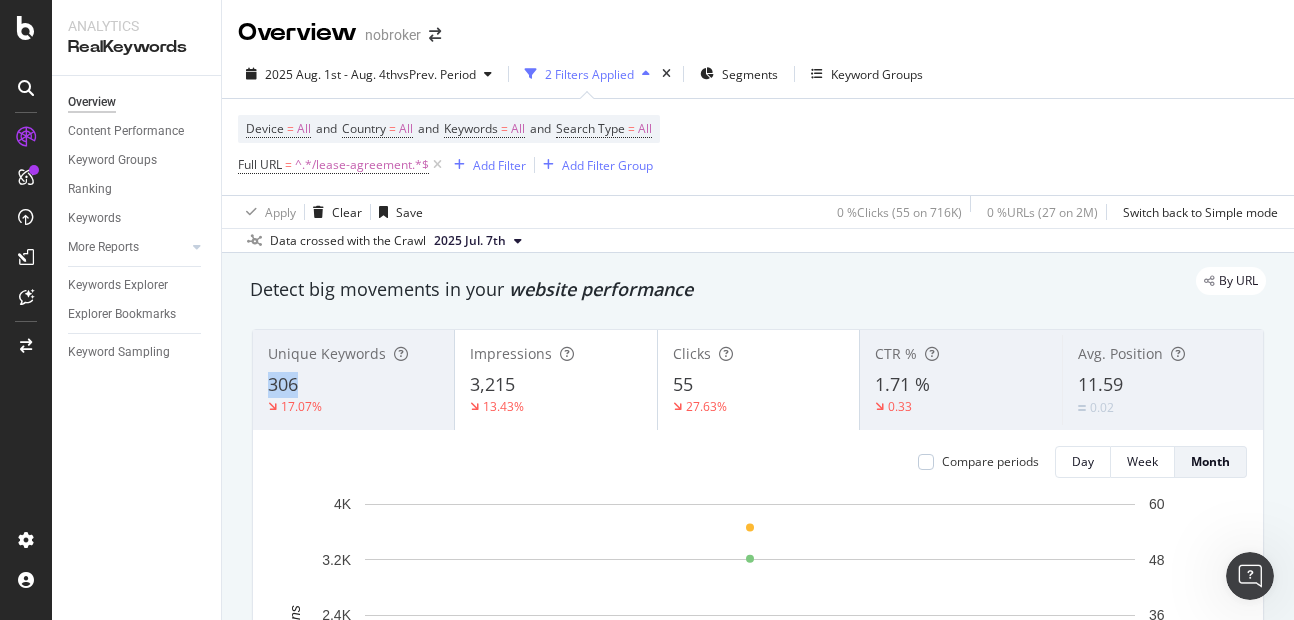 copy on "306" 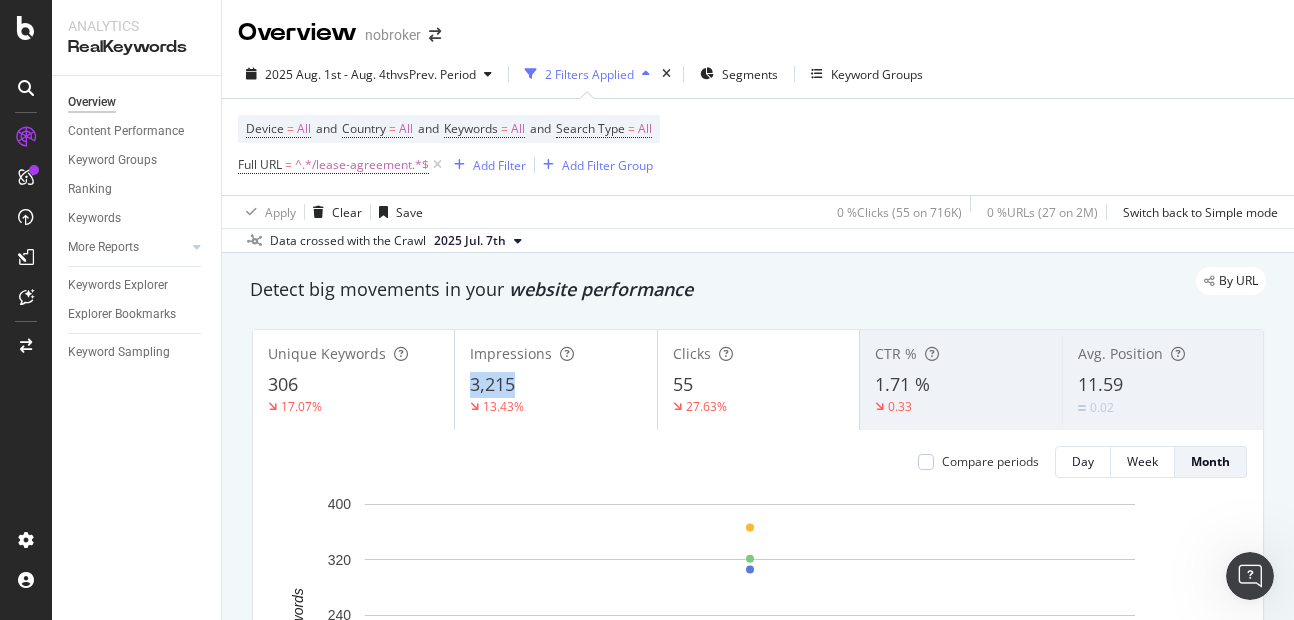 copy on "3,215" 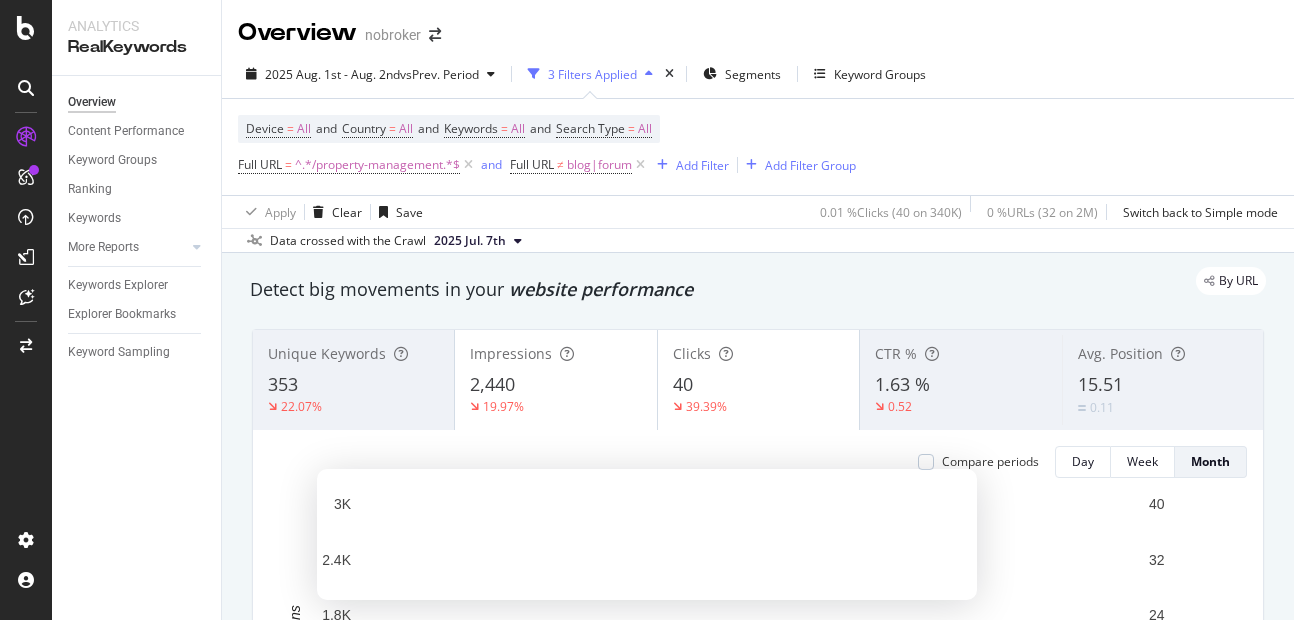 scroll, scrollTop: 0, scrollLeft: 0, axis: both 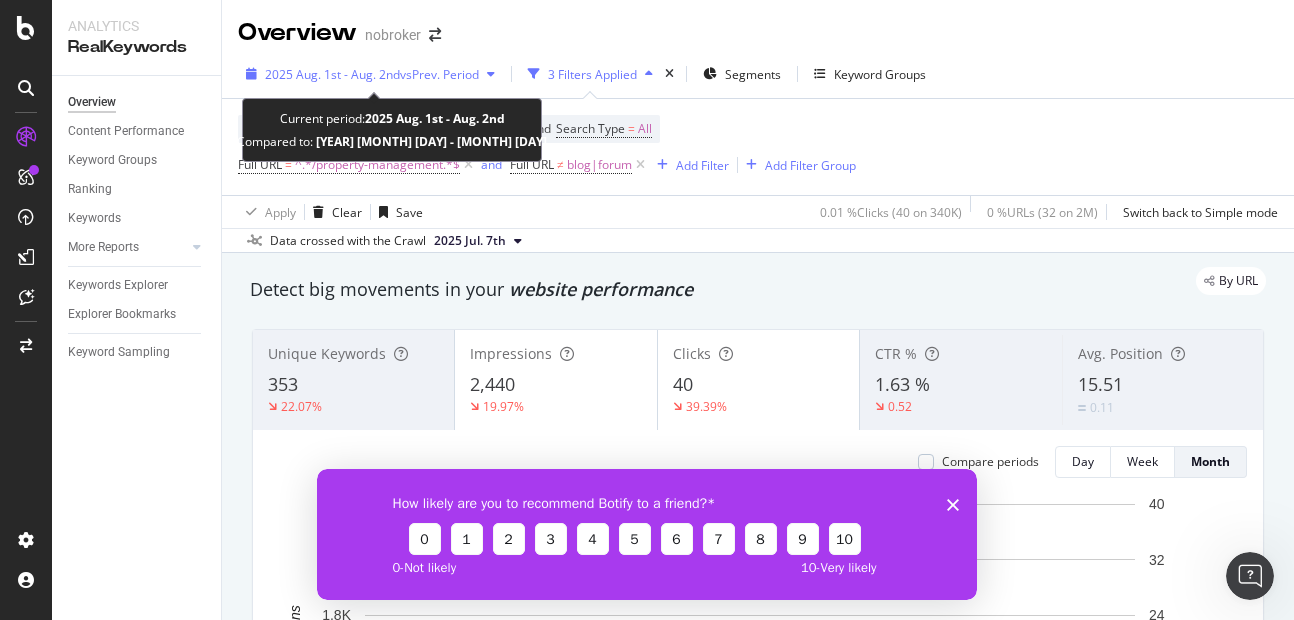 click on "2025 Aug. 1st - Aug. 2nd" at bounding box center [332, 74] 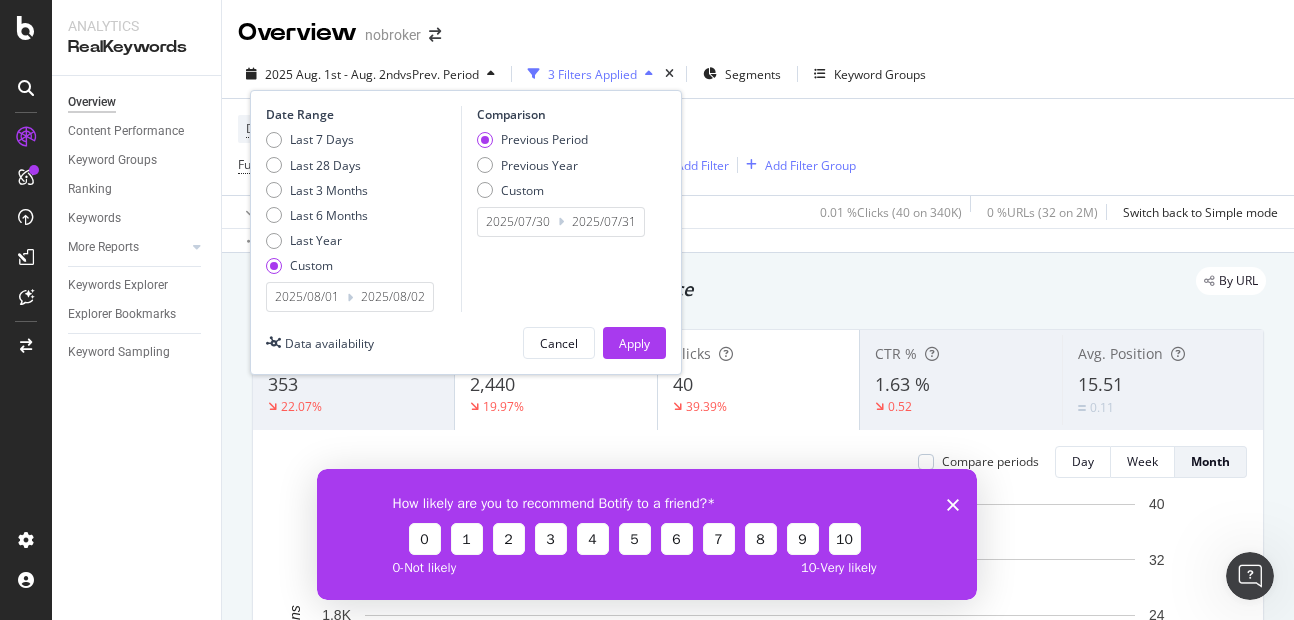 click on "2025/08/02" at bounding box center [393, 297] 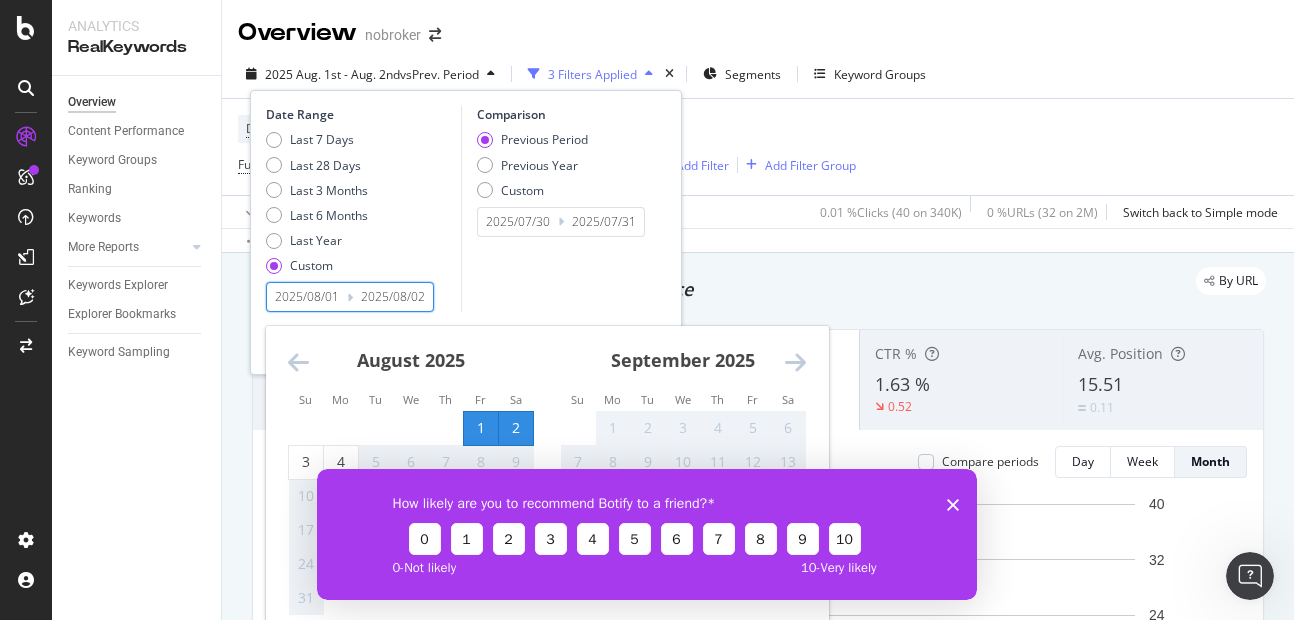 click 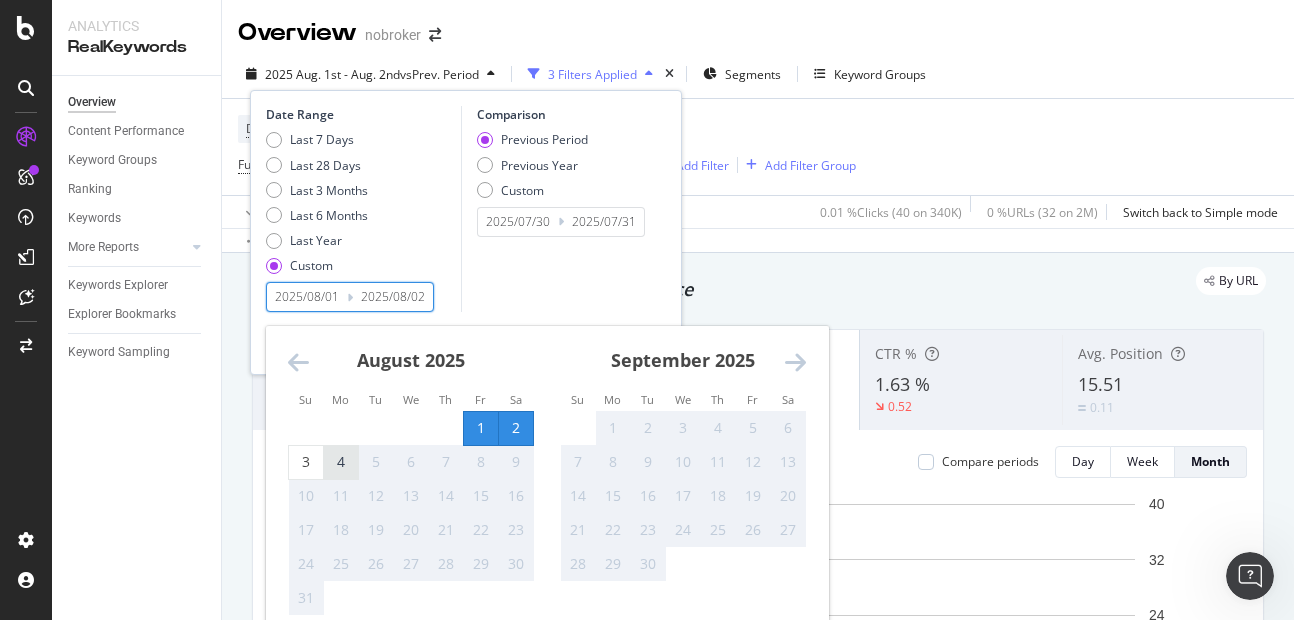 click on "4" at bounding box center [341, 462] 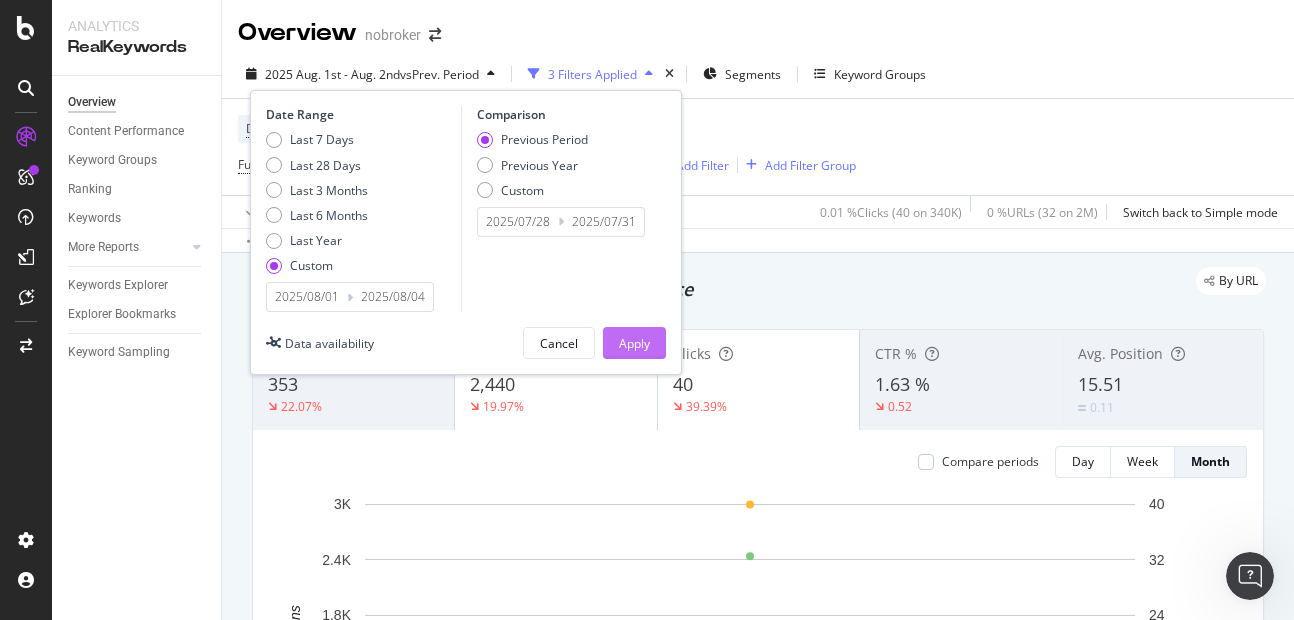 click on "Apply" at bounding box center (634, 343) 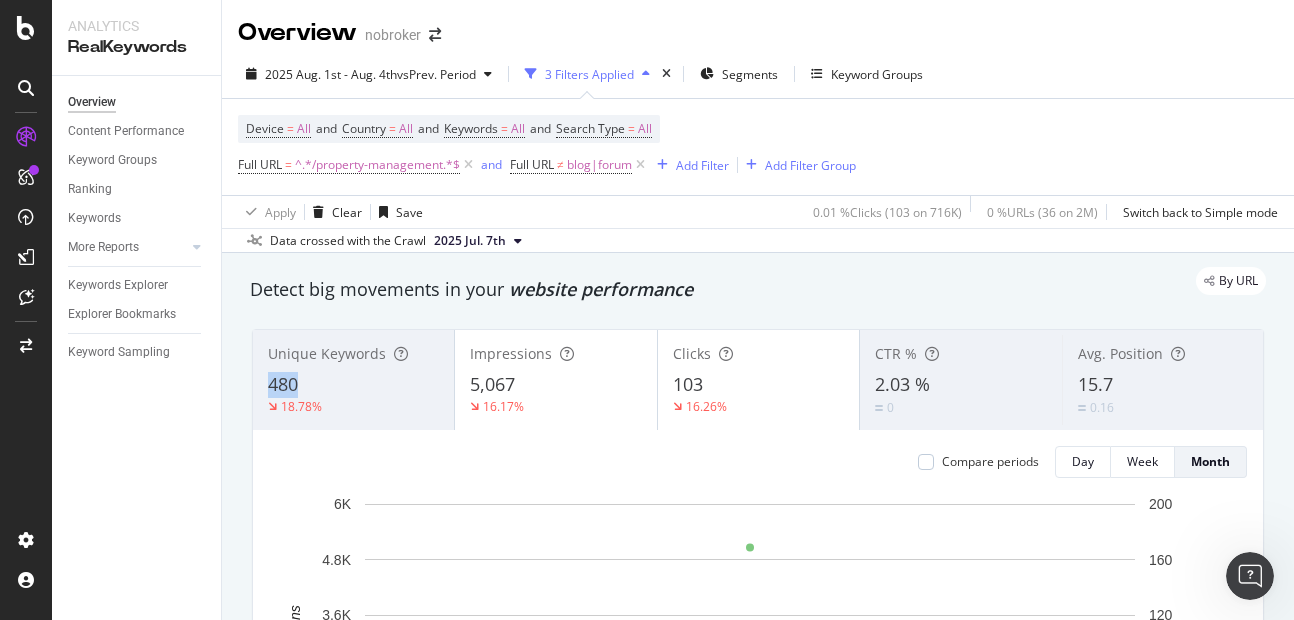 copy on "480" 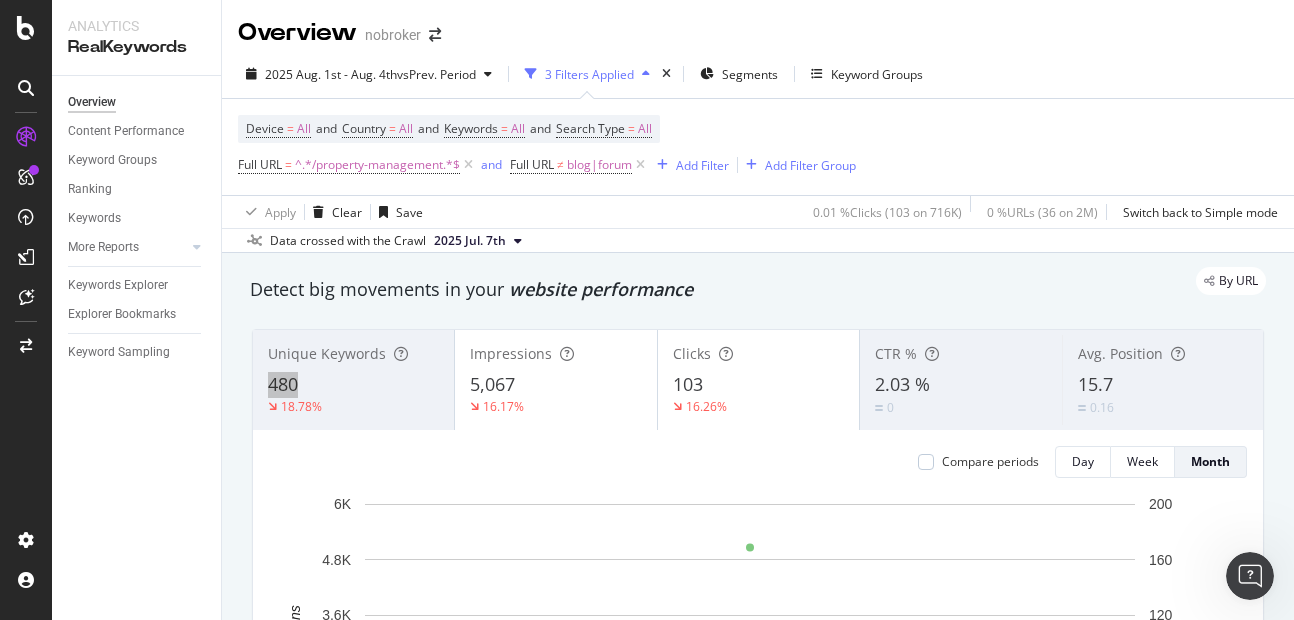 drag, startPoint x: 268, startPoint y: 387, endPoint x: 298, endPoint y: 388, distance: 30.016663 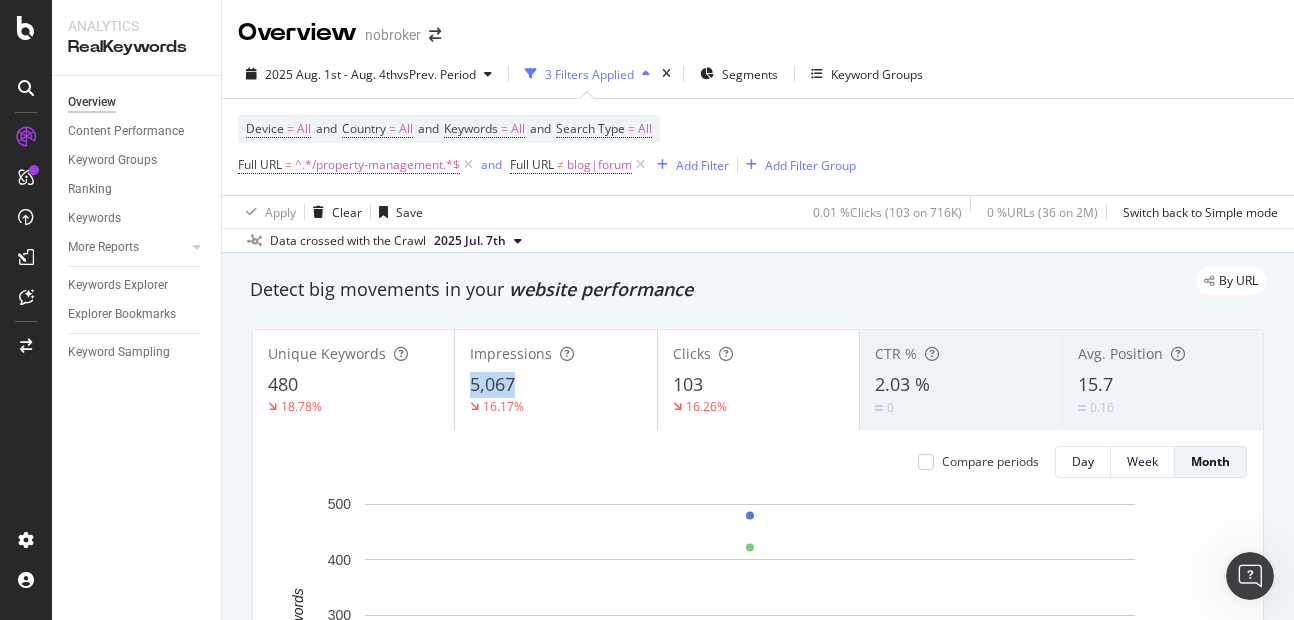 copy on "5,067" 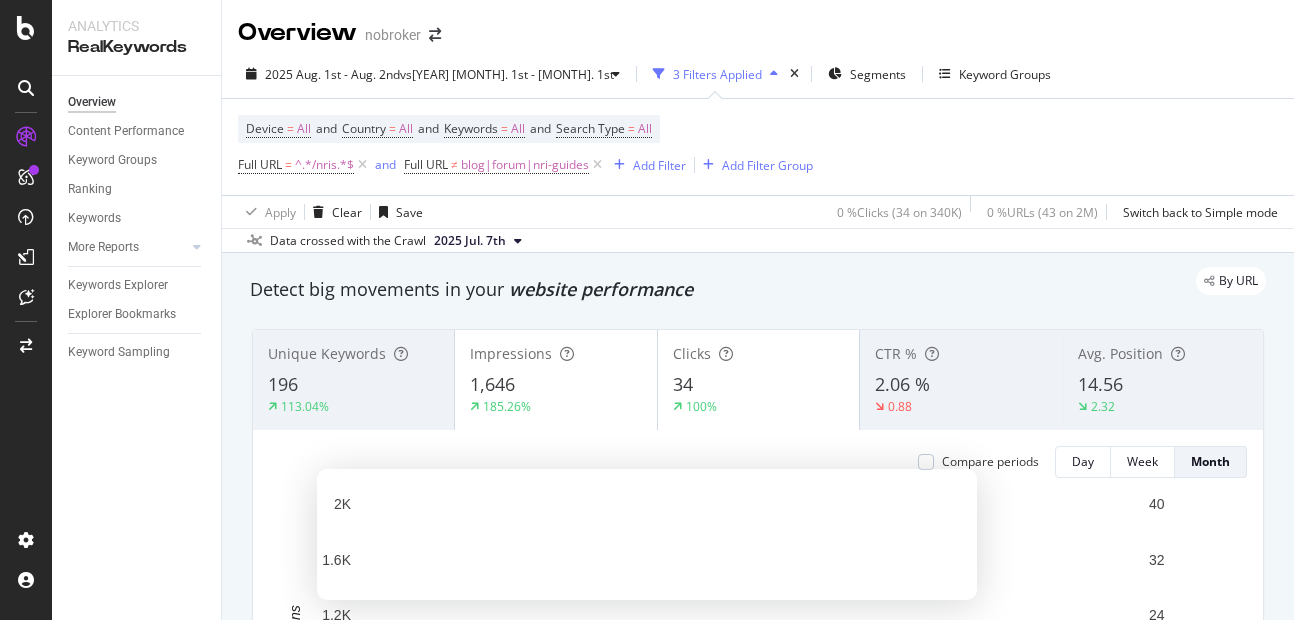 scroll, scrollTop: 0, scrollLeft: 0, axis: both 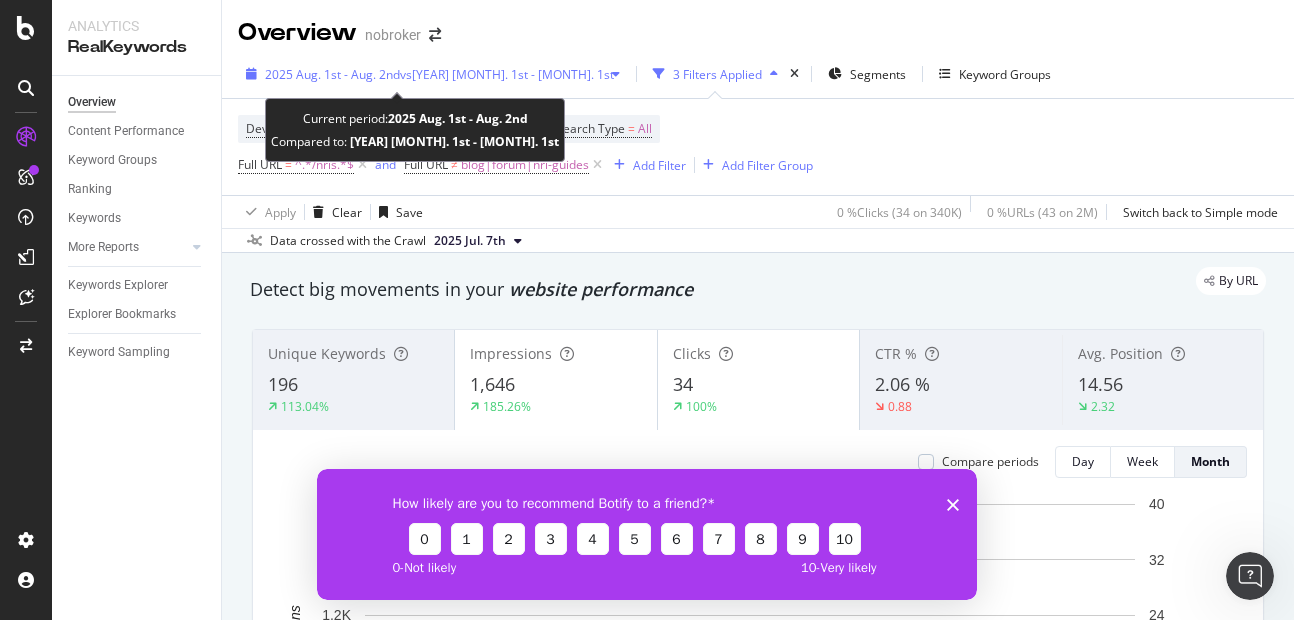 click on "2025 Aug. 1st - Aug. 2nd  vs  2025 Jul. 1st - Jul. 1st" at bounding box center (433, 74) 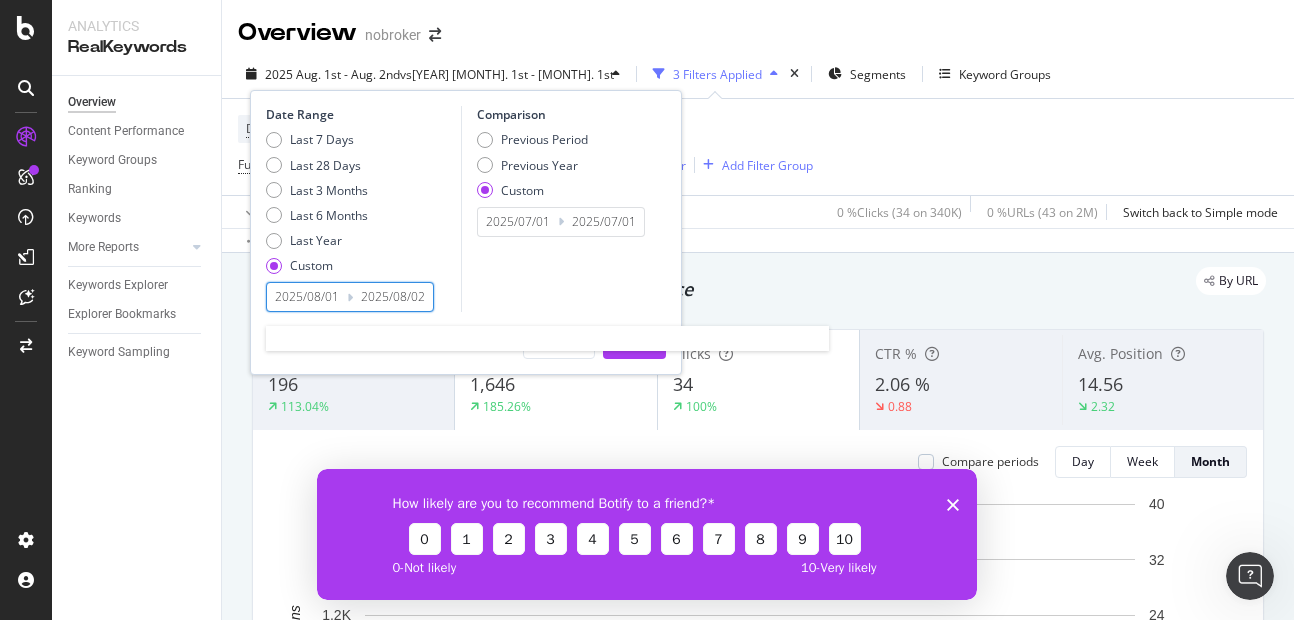 click on "2025/08/02" at bounding box center [393, 297] 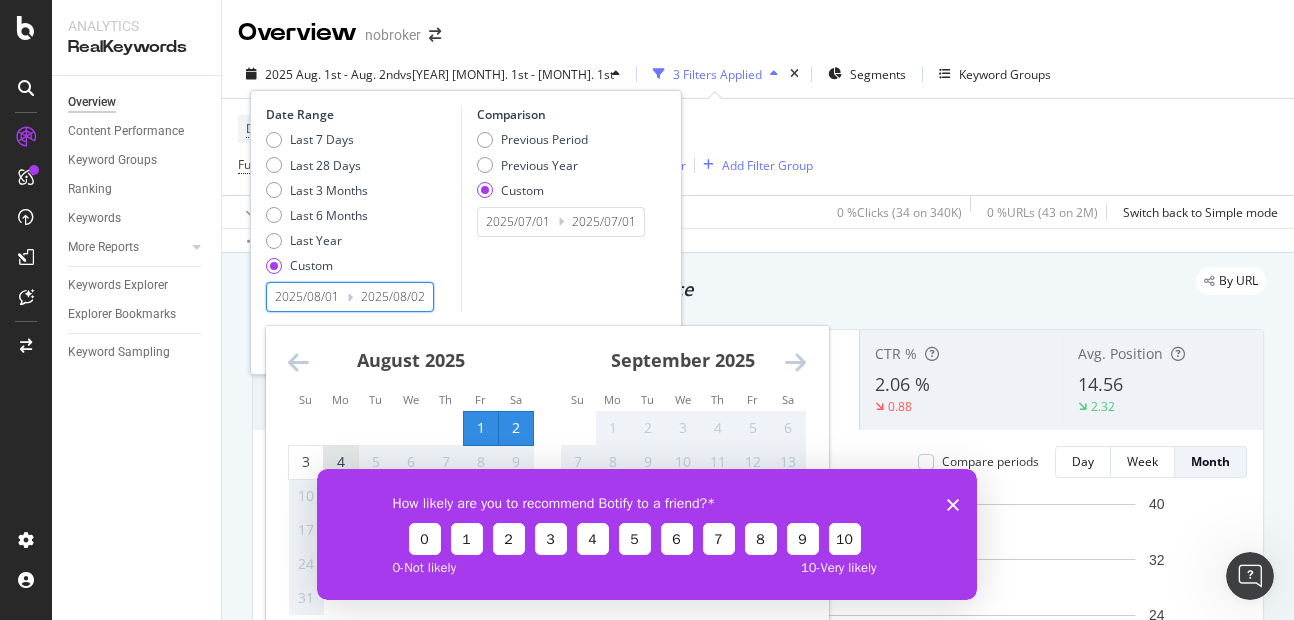 click on "4" at bounding box center (341, 462) 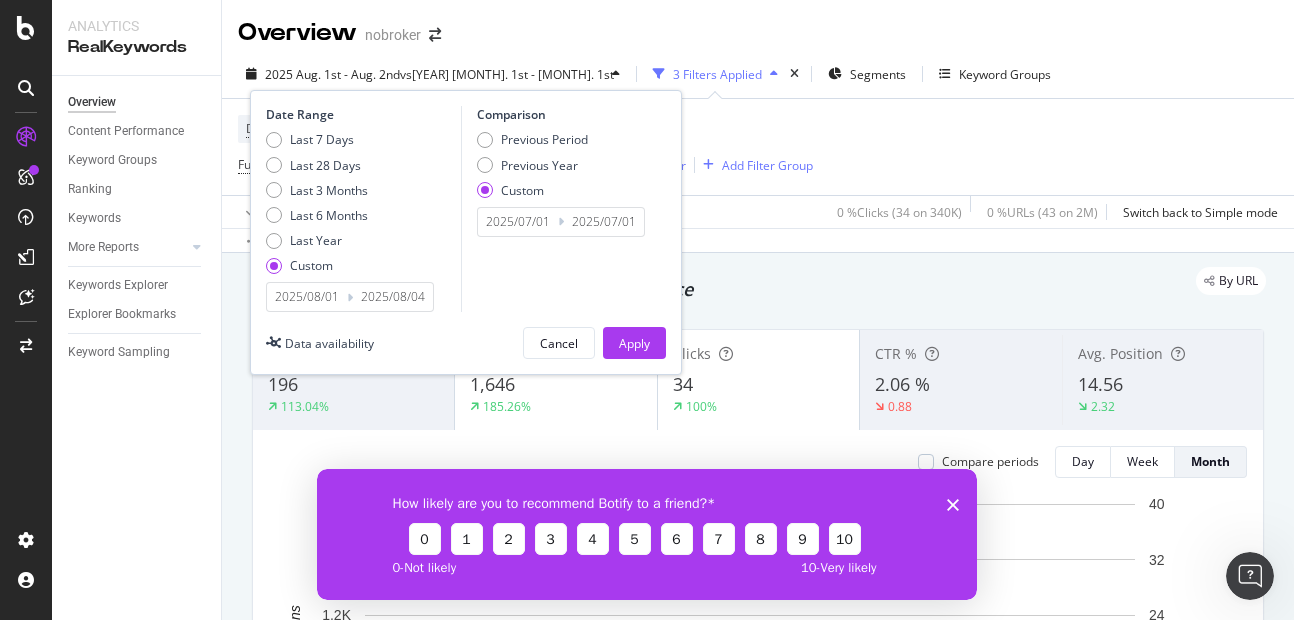click on "How likely are you to recommend Botify to a friend? 0 1 2 3 4 5 6 7 8 9 10 0  -  Not likely 10  -  Very likely" at bounding box center [647, 533] 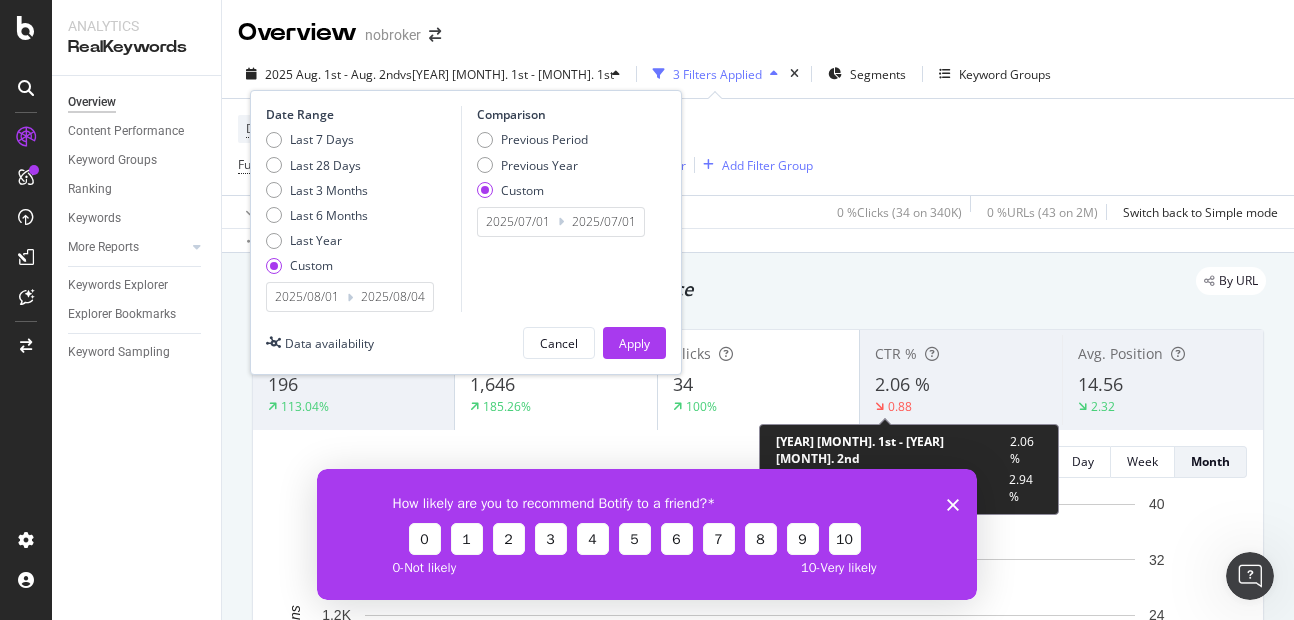 click 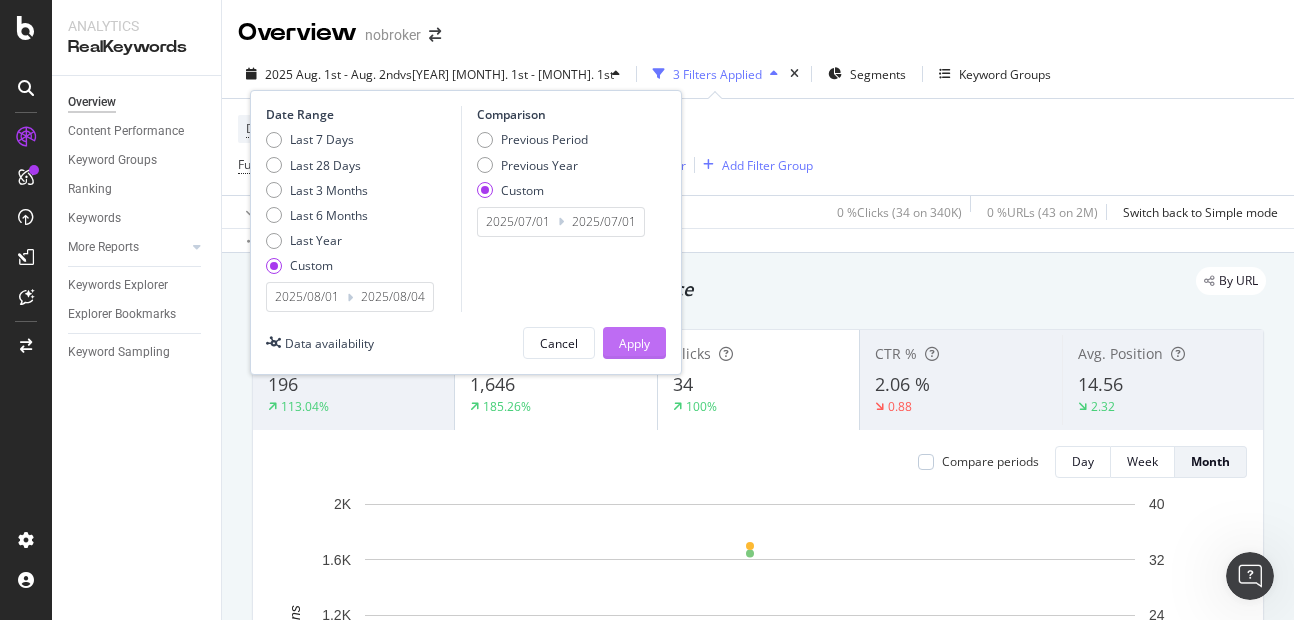 click on "Apply" at bounding box center (634, 343) 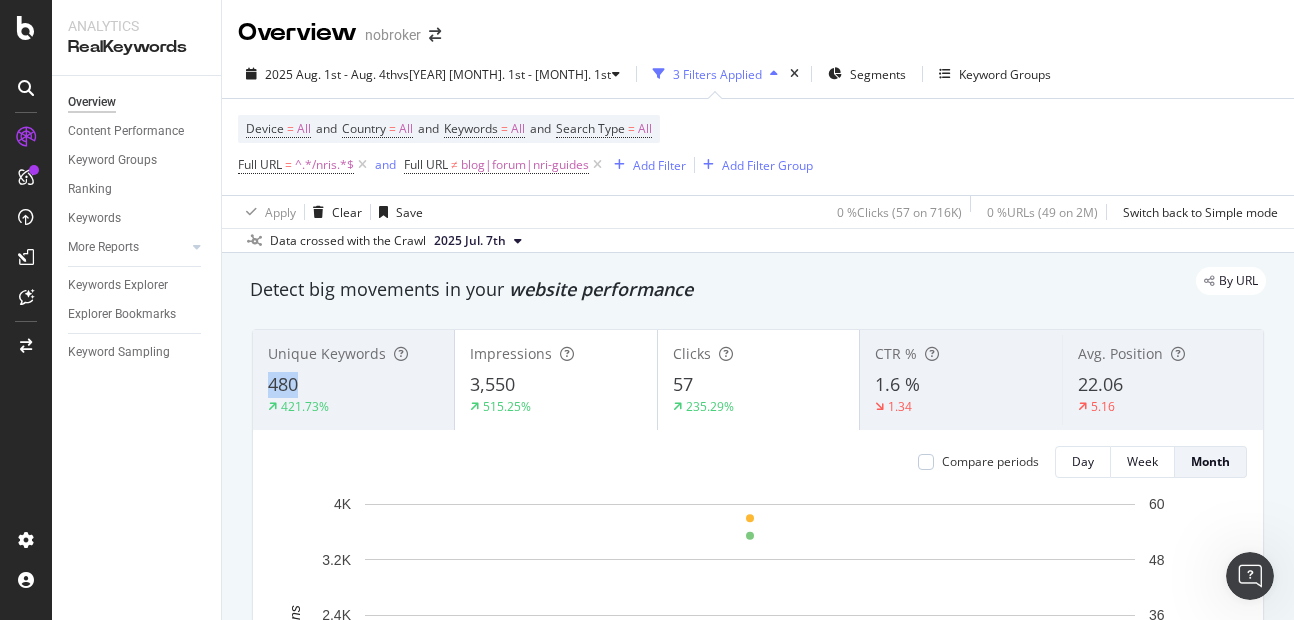 copy on "480" 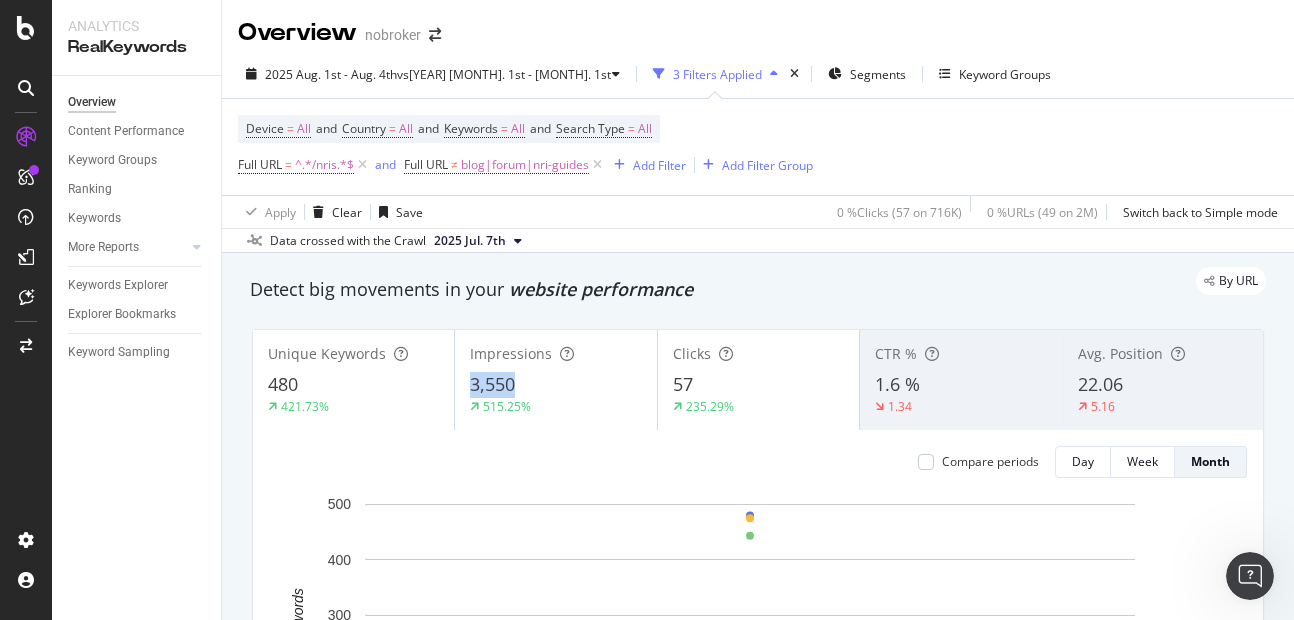 copy on "3,550" 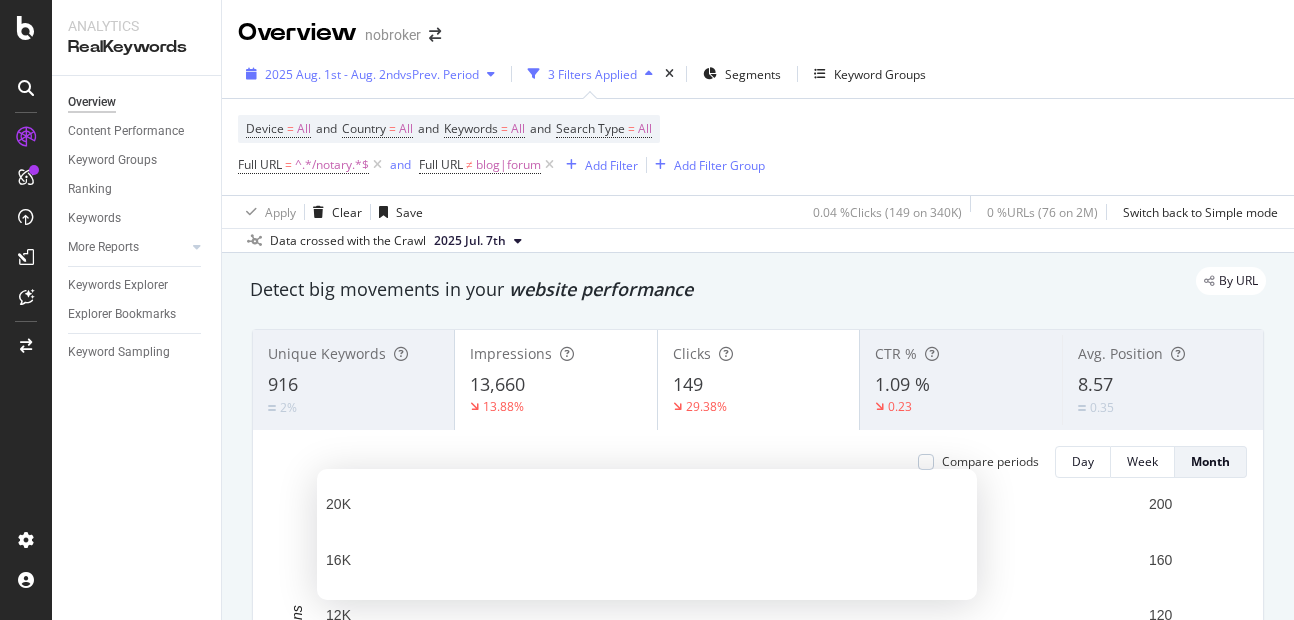 scroll, scrollTop: 0, scrollLeft: 0, axis: both 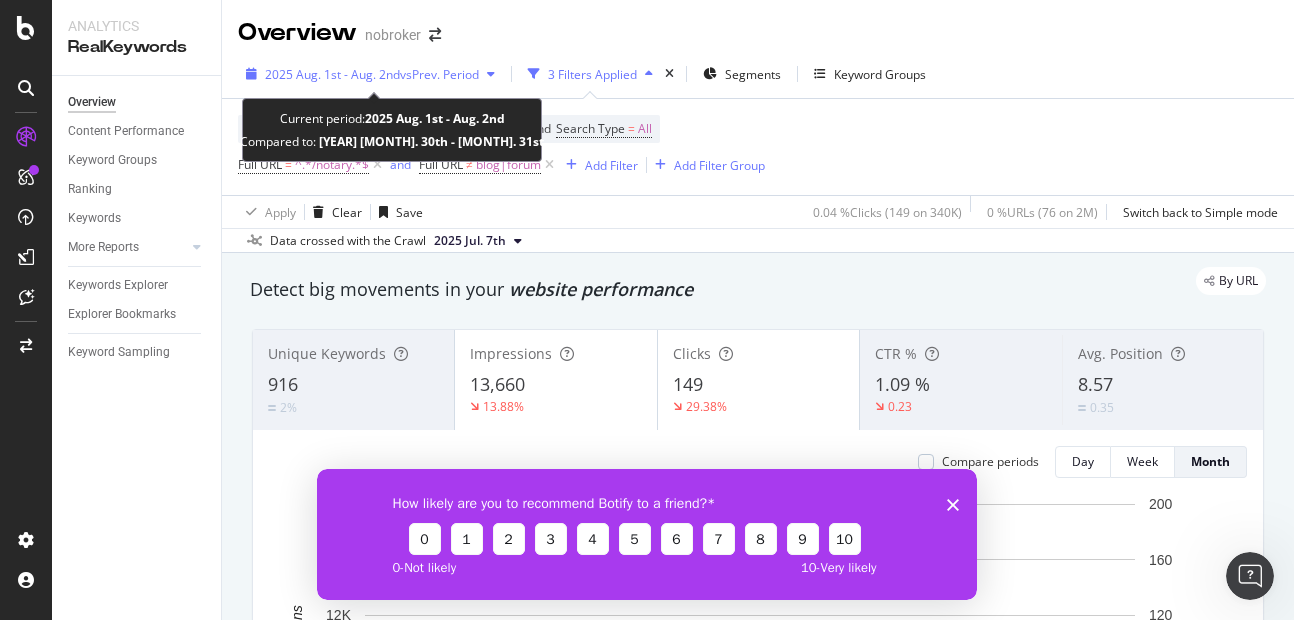 click on "2025 Aug. 1st - Aug. 2nd" at bounding box center (332, 74) 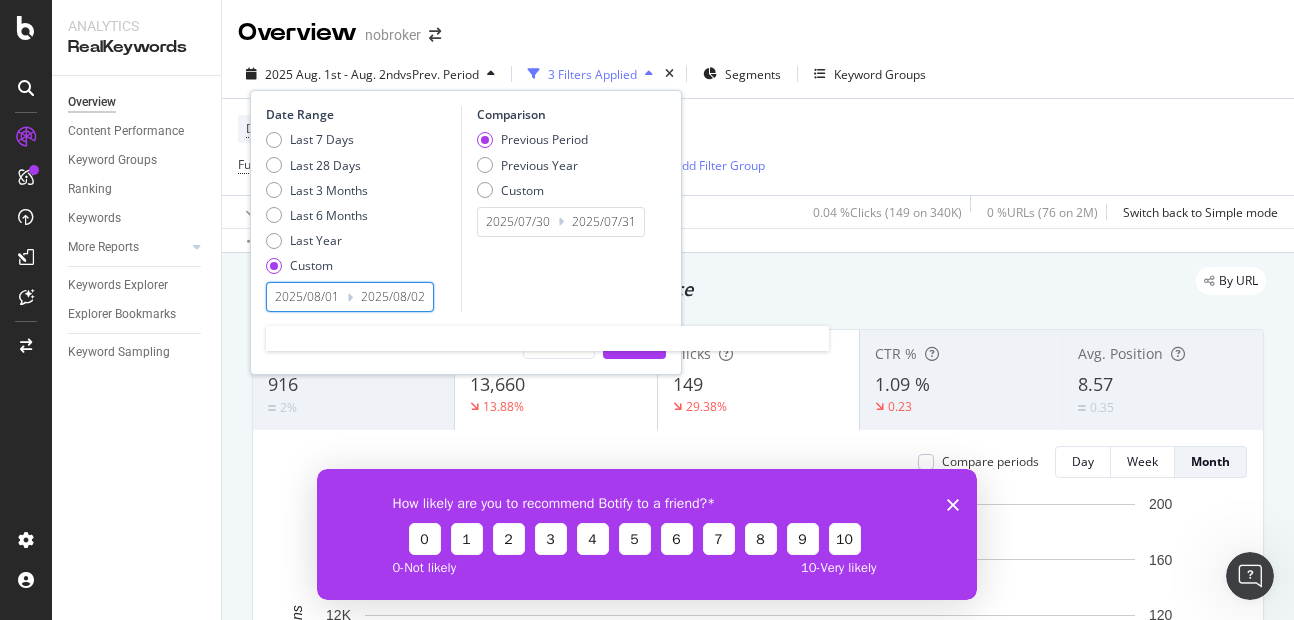 click on "2025/08/02" at bounding box center (393, 297) 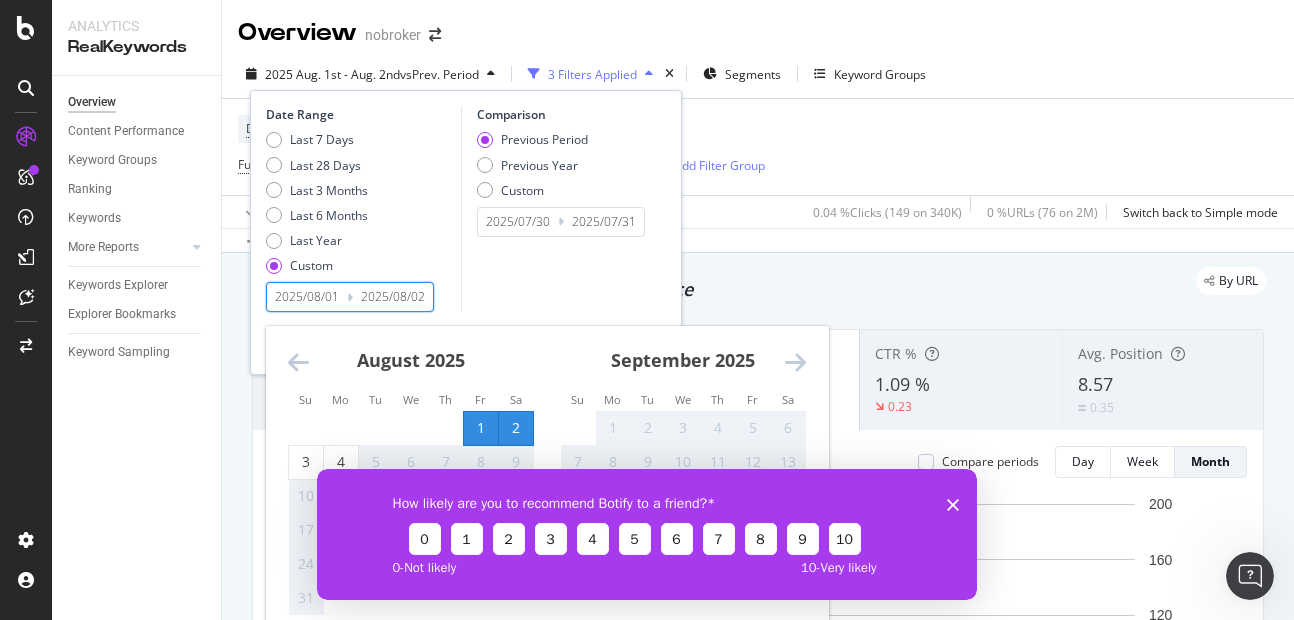 click on "How likely are you to recommend Botify to a friend? 0 1 2 3 4 5 6 7 8 9 10 0  -  Not likely 10  -  Very likely" at bounding box center [647, 533] 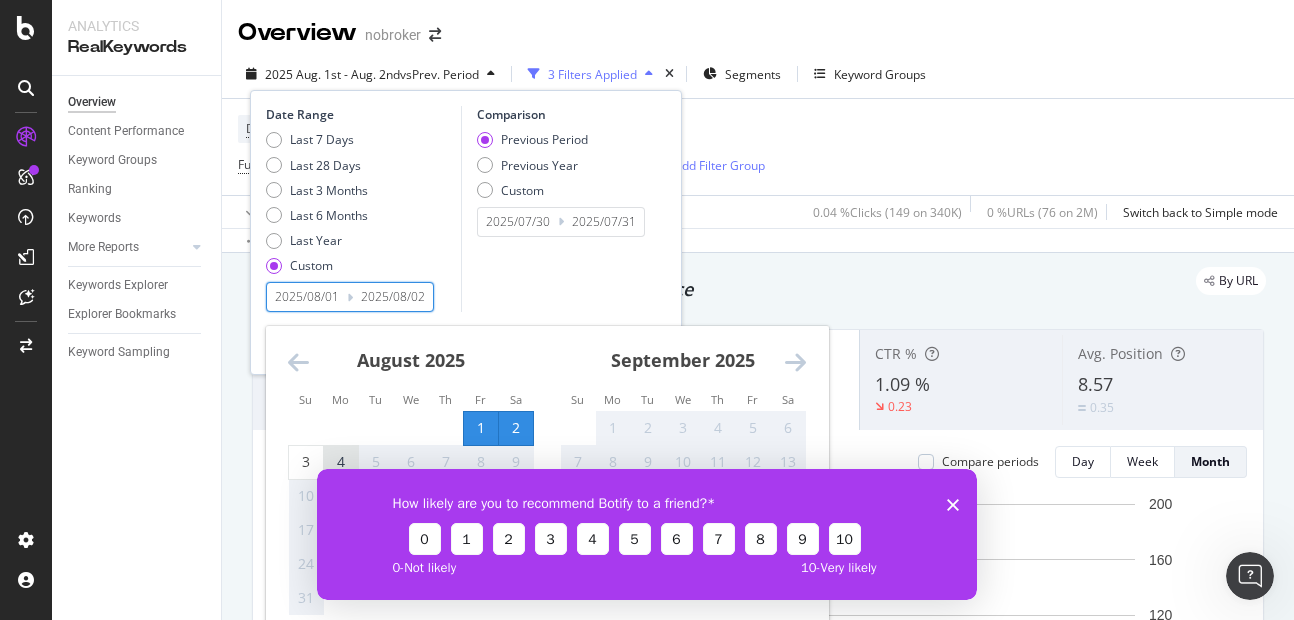 click on "4" at bounding box center [341, 462] 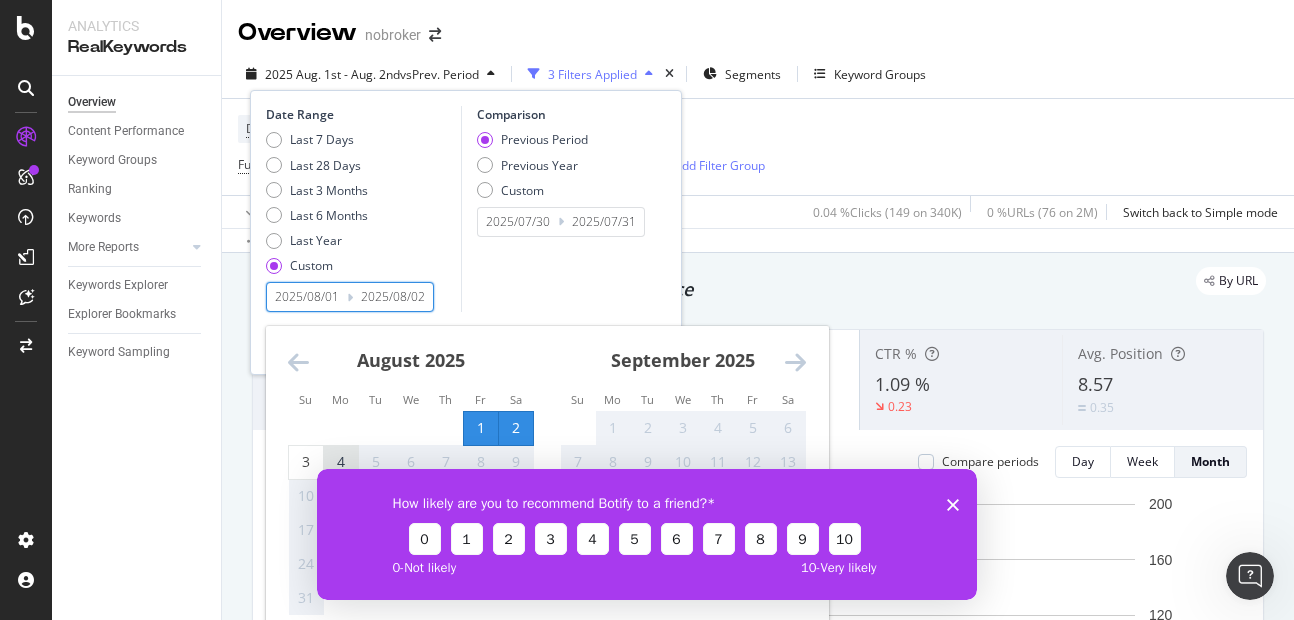 type on "2025/08/04" 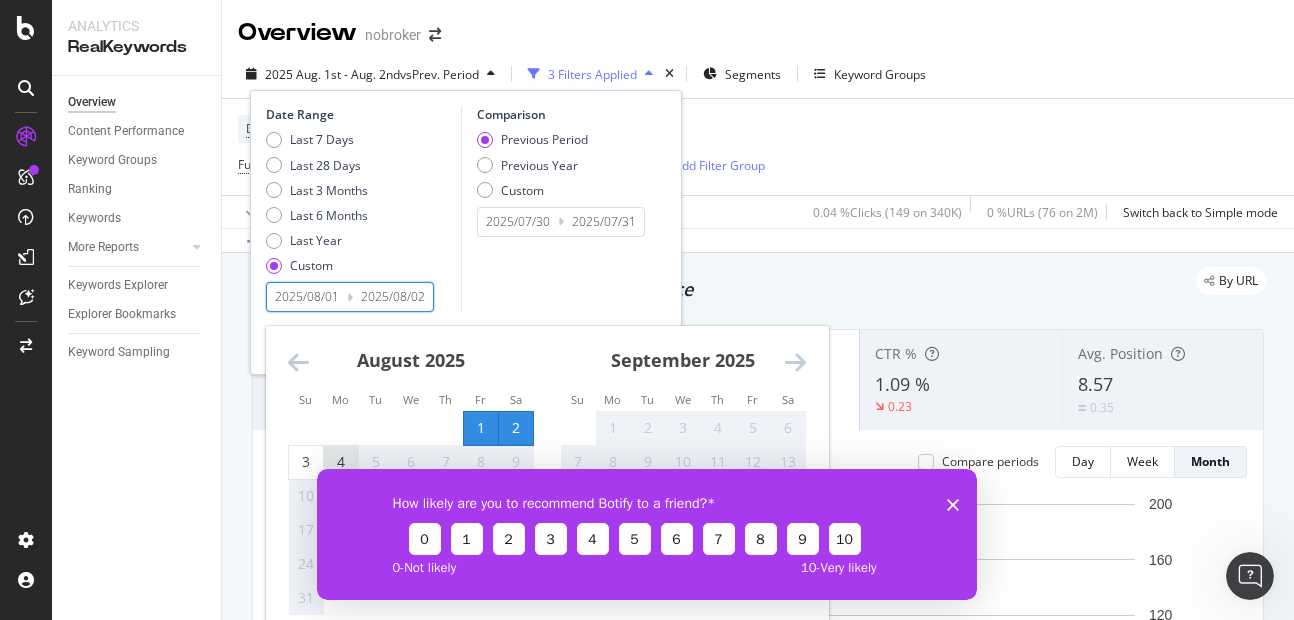 type on "2025/07/28" 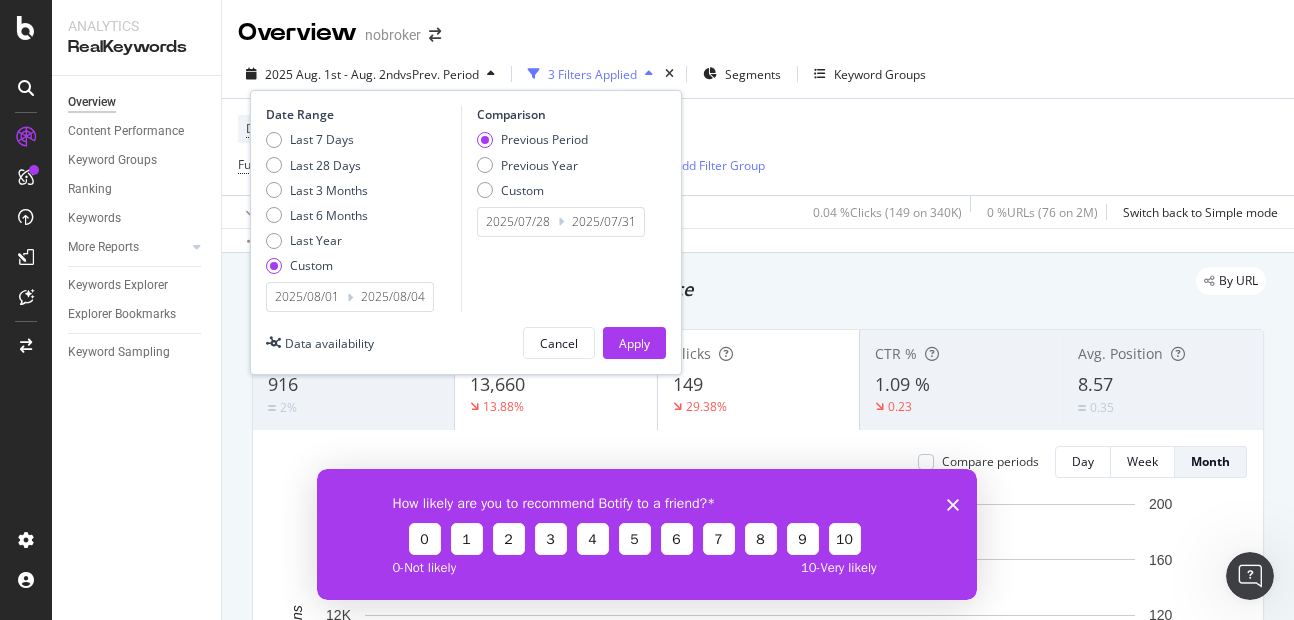 click on "How likely are you to recommend Botify to a friend? 0 1 2 3 4 5 6 7 8 9 10 0  -  Not likely 10  -  Very likely" at bounding box center (647, 533) 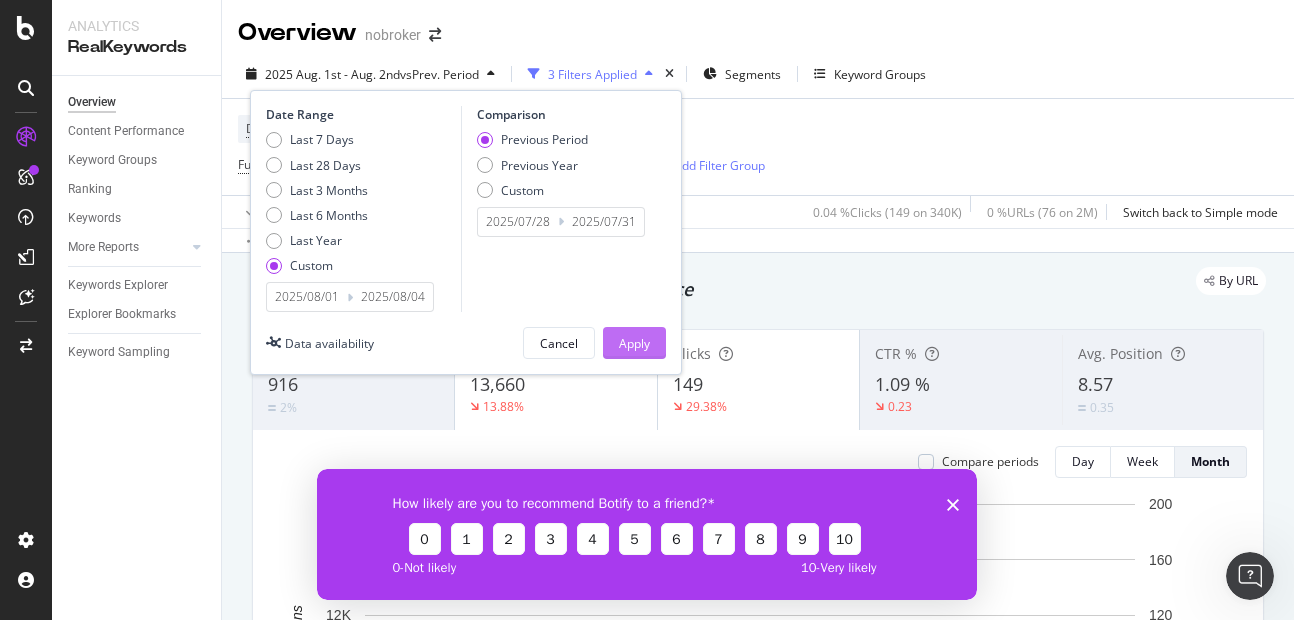 drag, startPoint x: 624, startPoint y: 349, endPoint x: 599, endPoint y: 25, distance: 324.96307 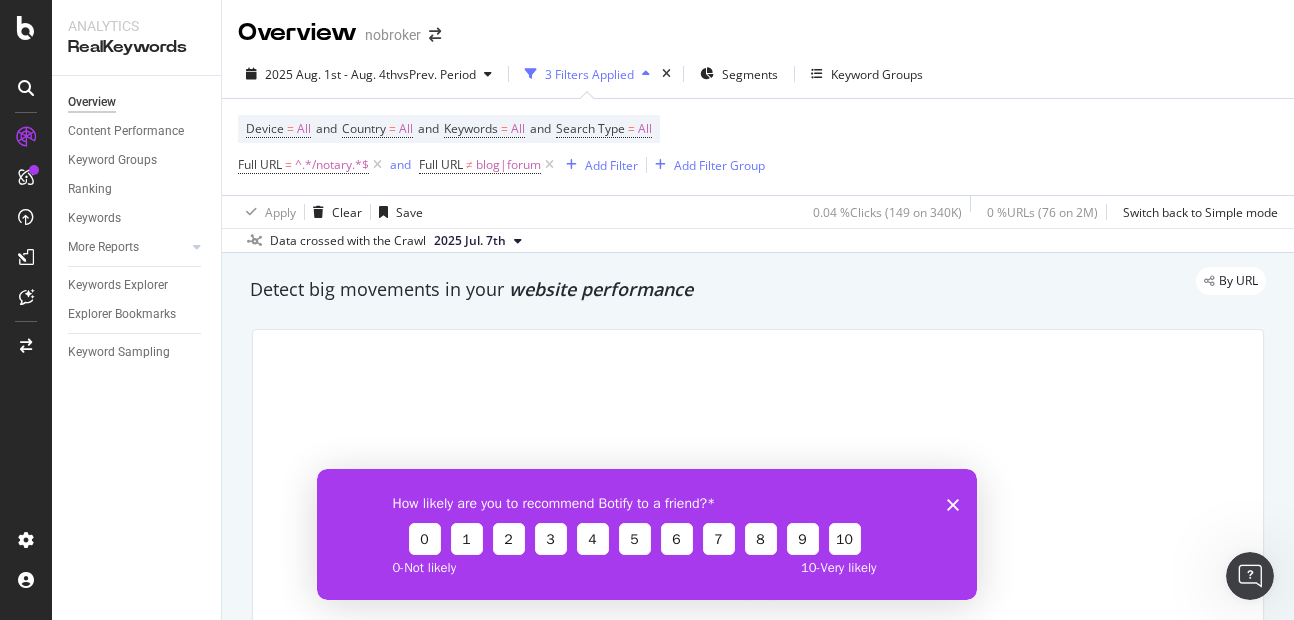 click 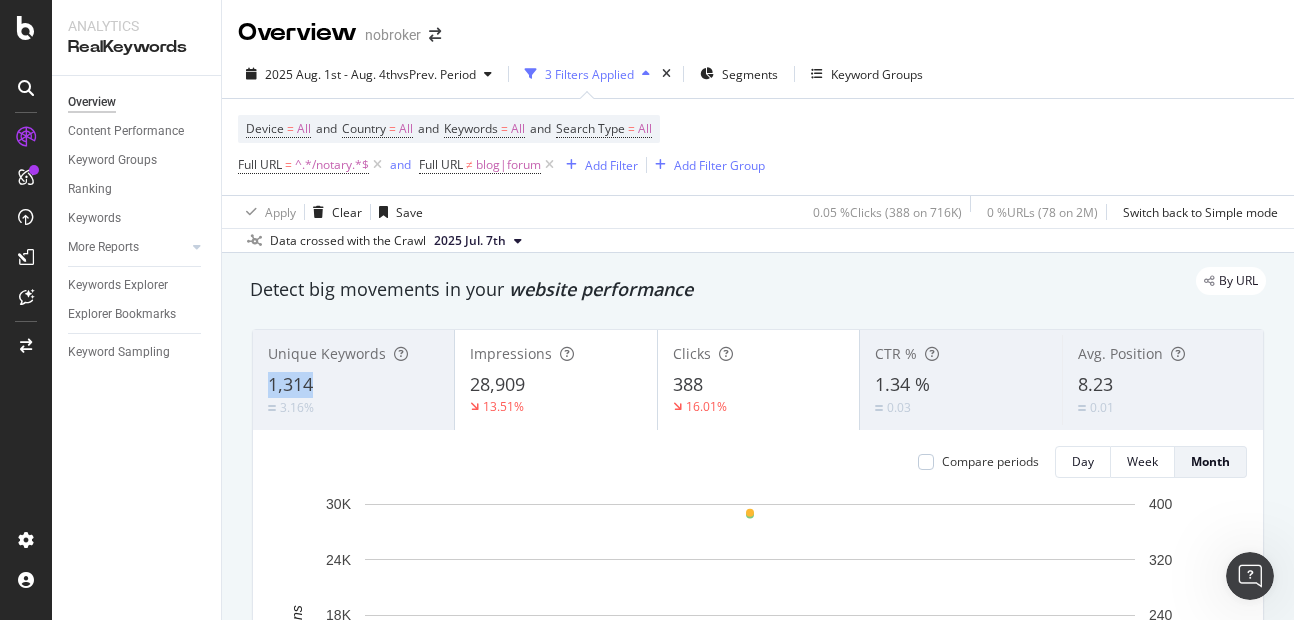 copy on "1,314" 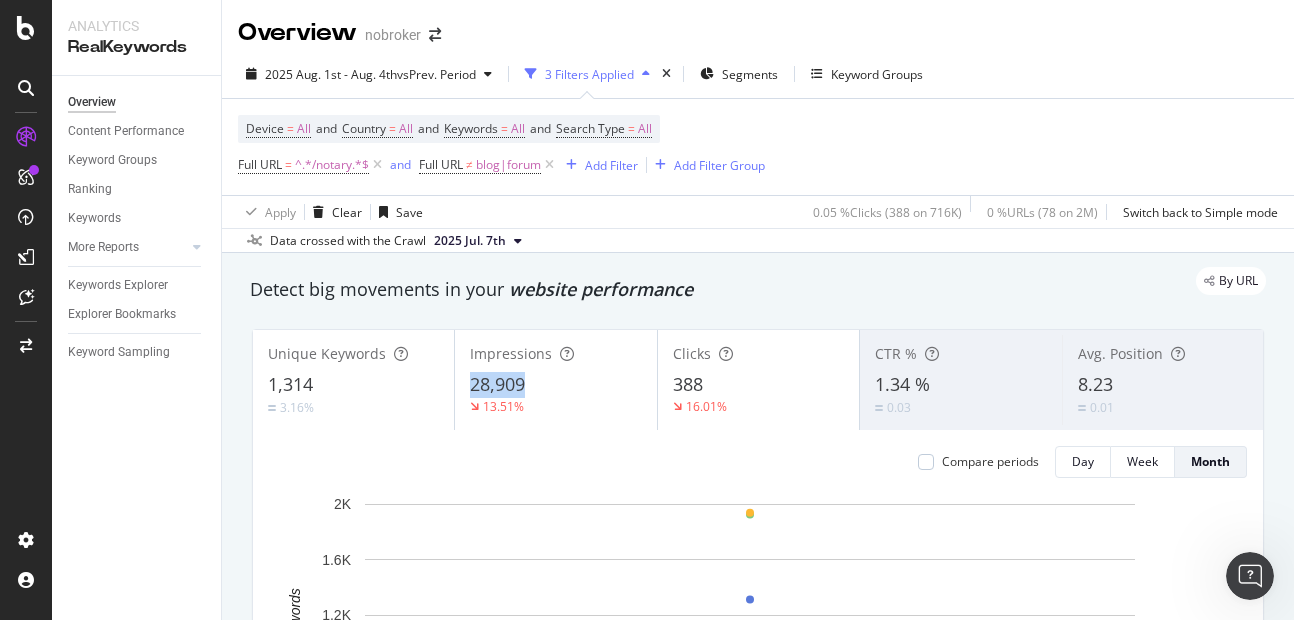 copy on "28,909" 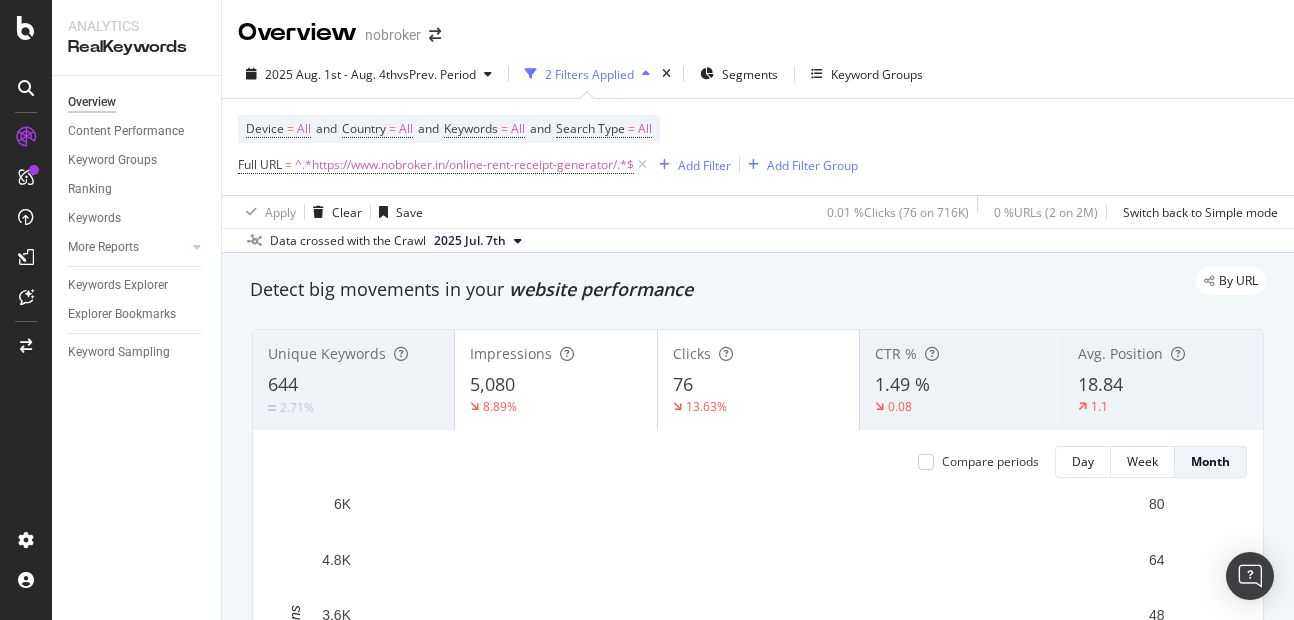 scroll, scrollTop: 0, scrollLeft: 0, axis: both 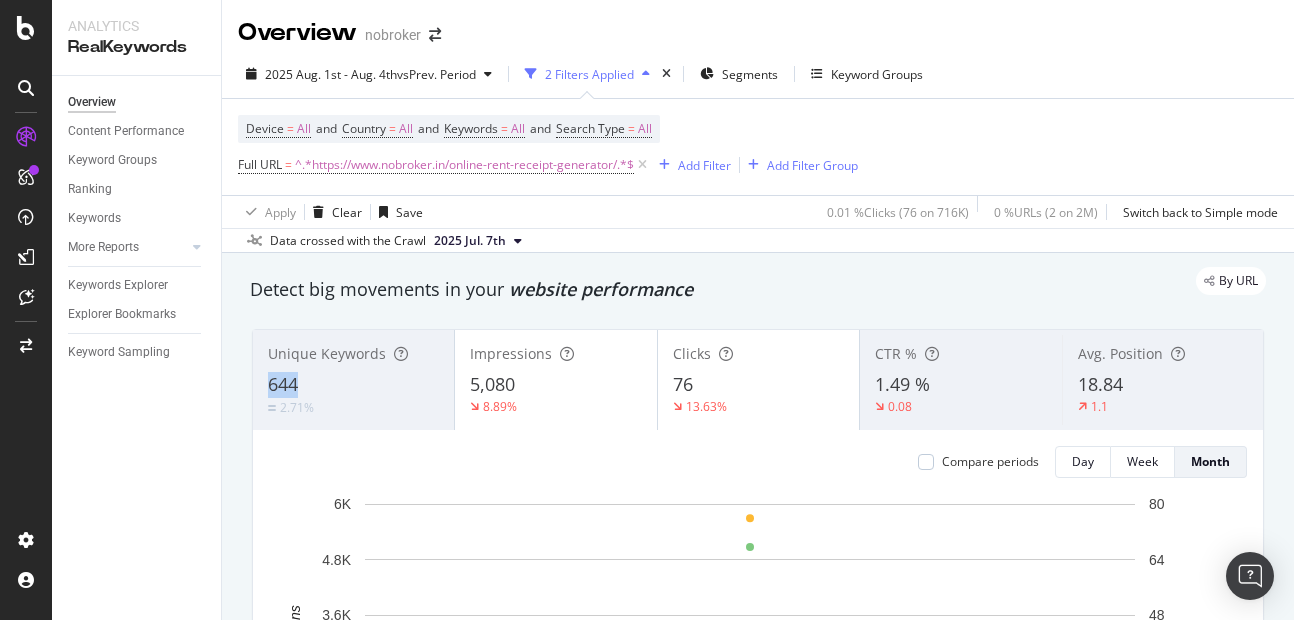 copy on "644" 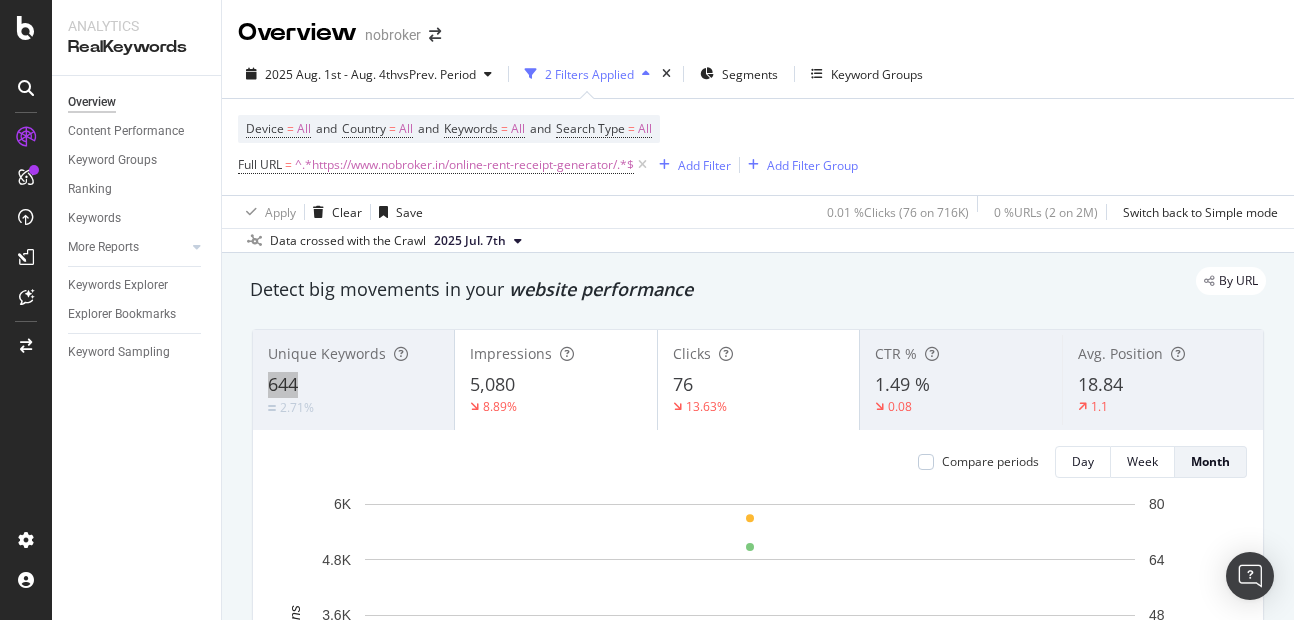 drag, startPoint x: 270, startPoint y: 388, endPoint x: 308, endPoint y: 395, distance: 38.63936 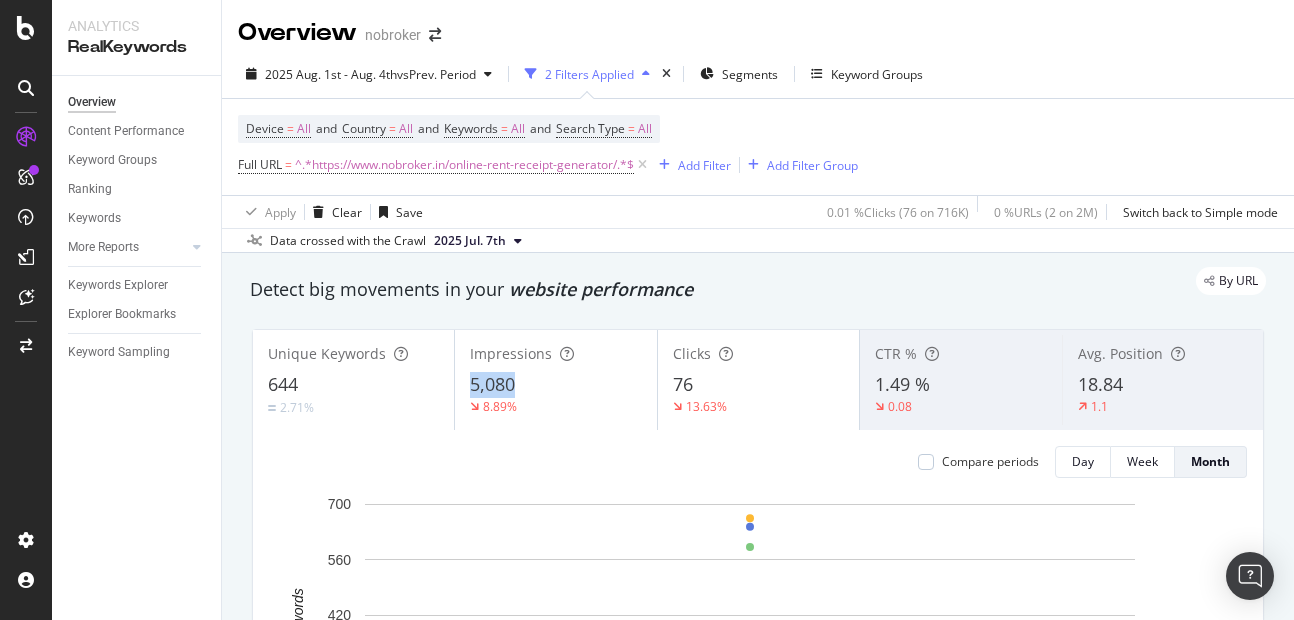 copy on "5,080" 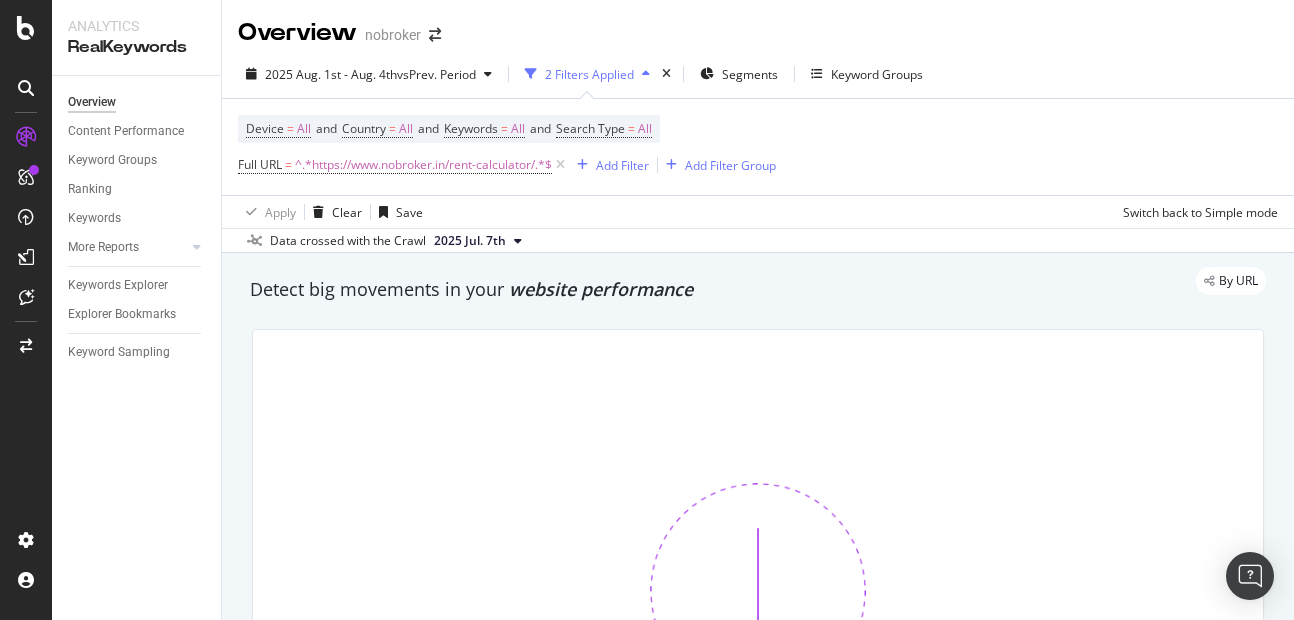 scroll, scrollTop: 0, scrollLeft: 0, axis: both 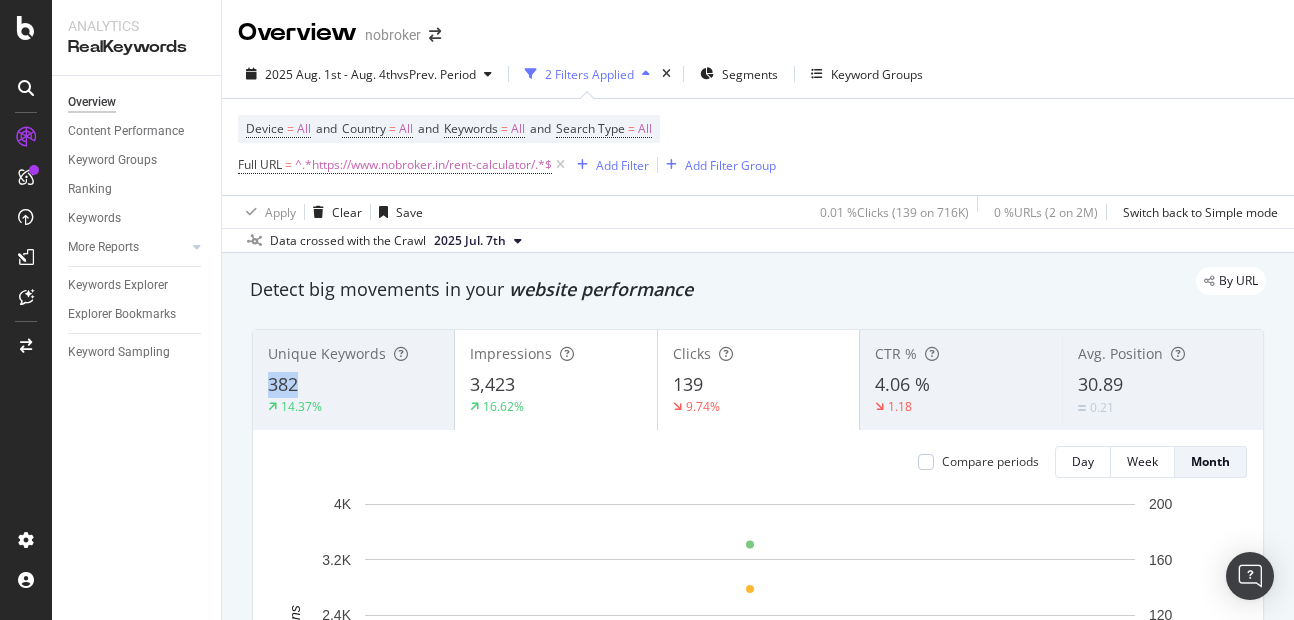 copy on "382" 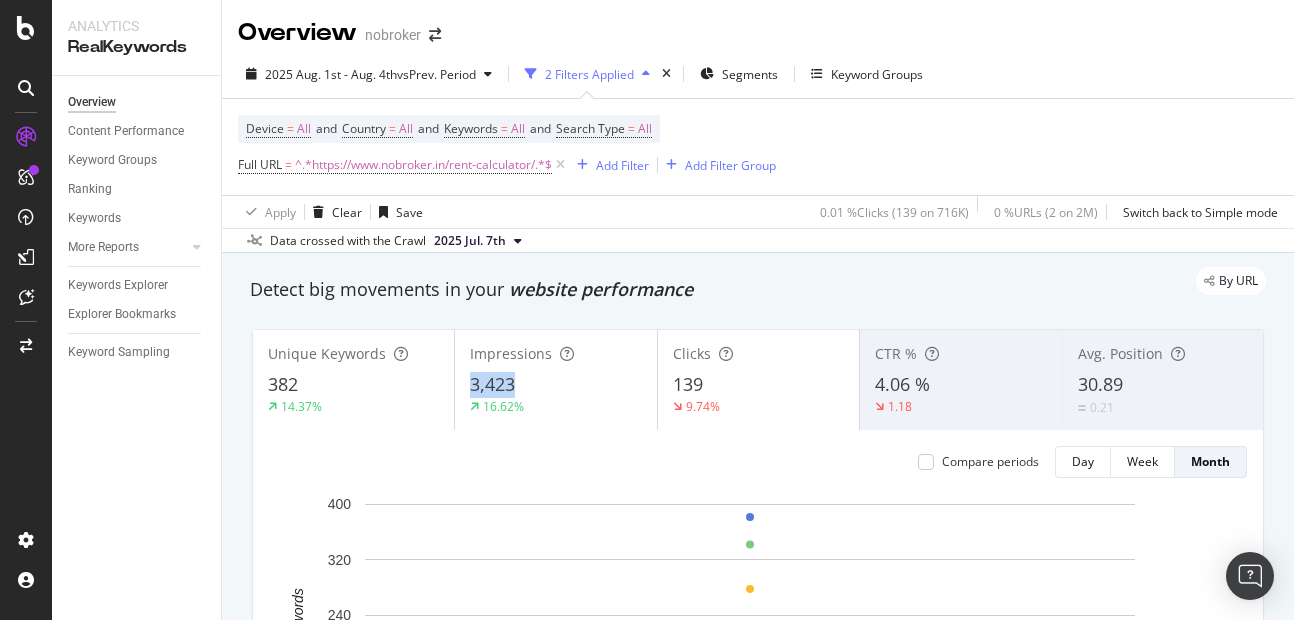 copy on "3,423" 